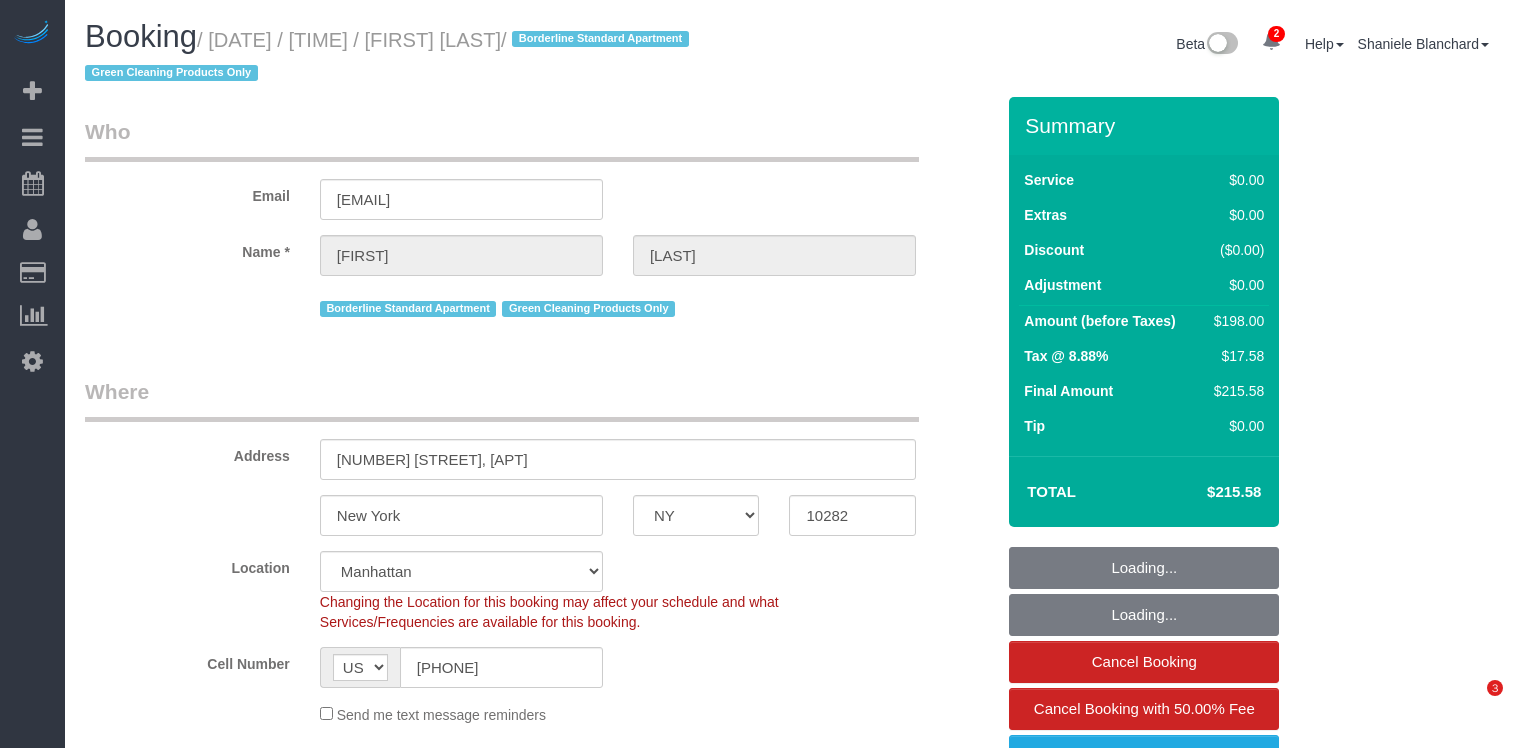 select on "NY" 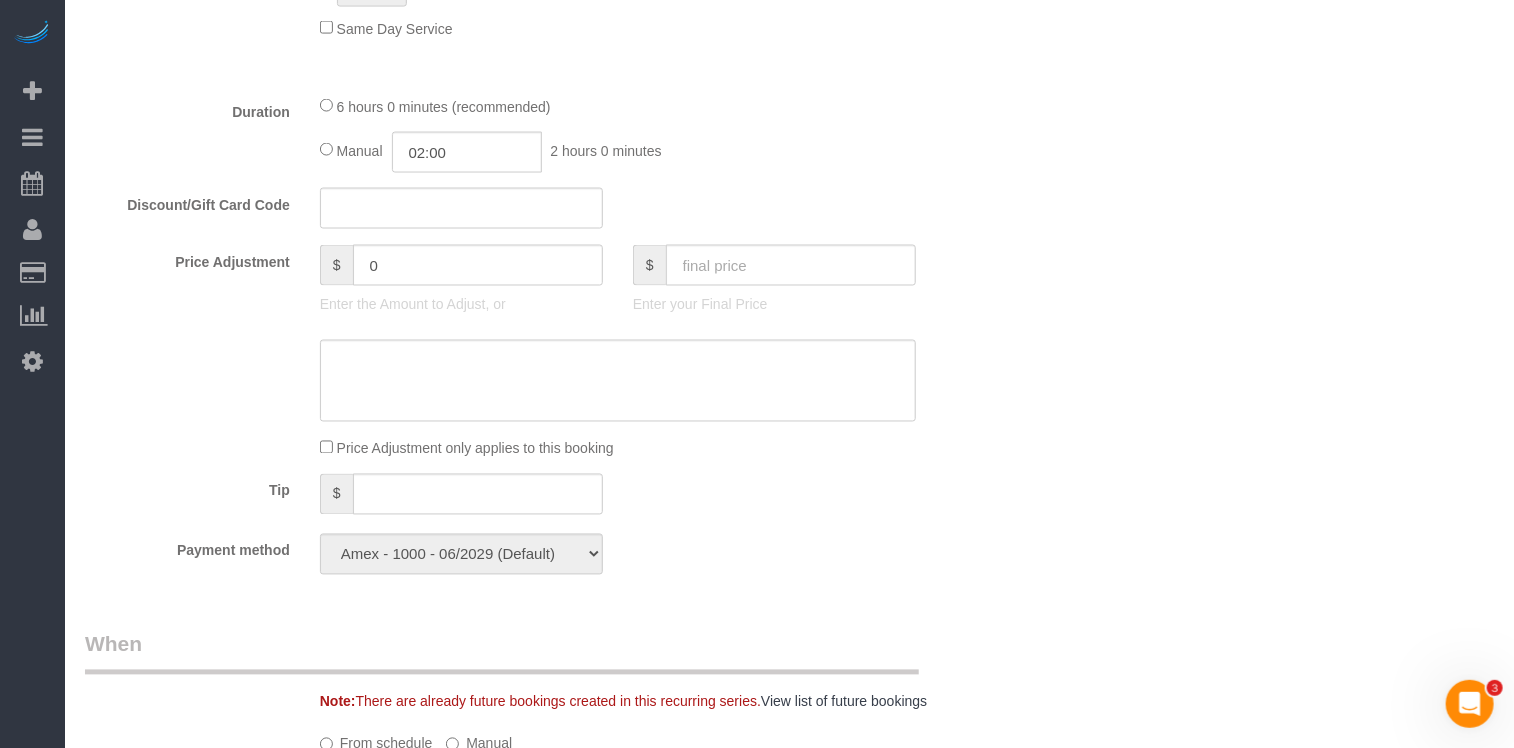 scroll, scrollTop: 0, scrollLeft: 0, axis: both 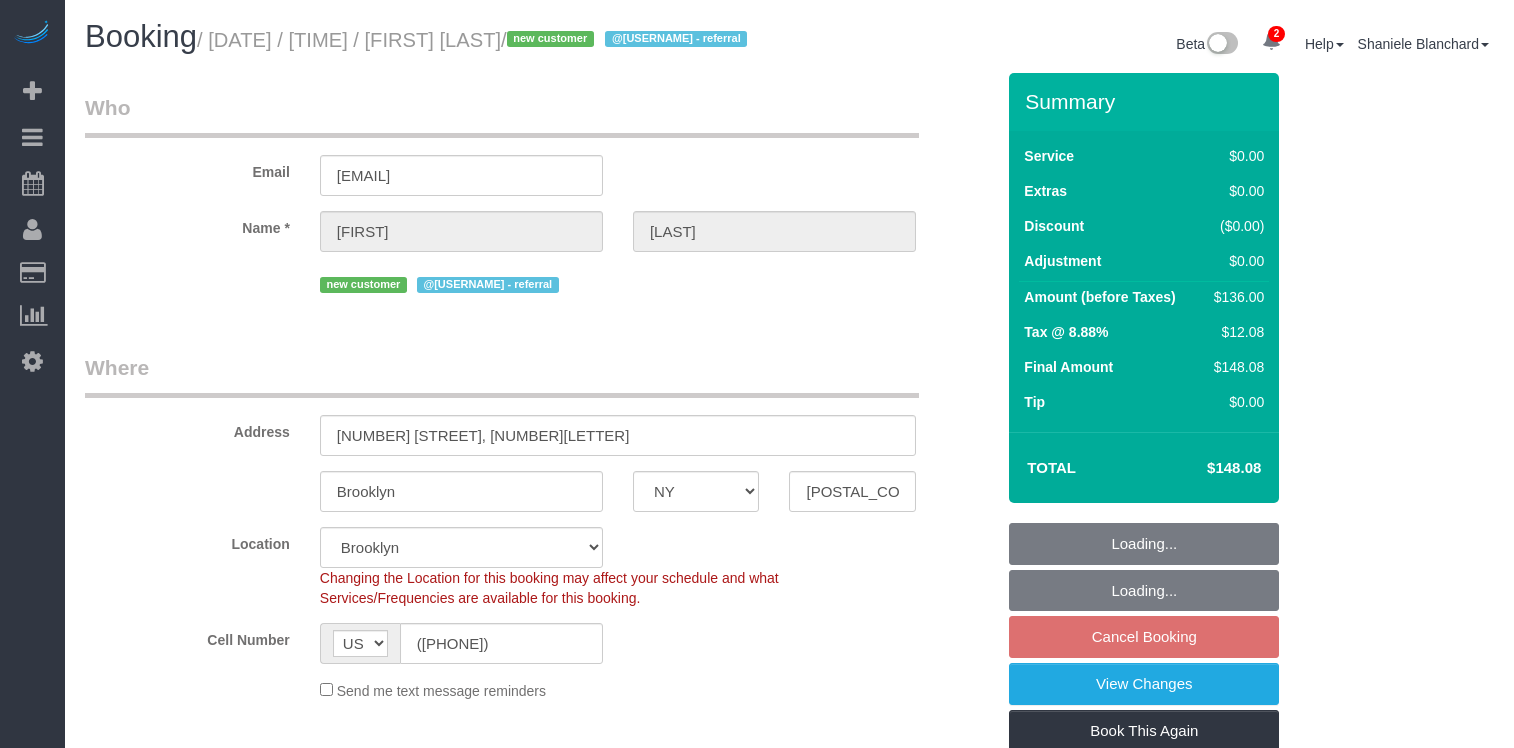 select on "NY" 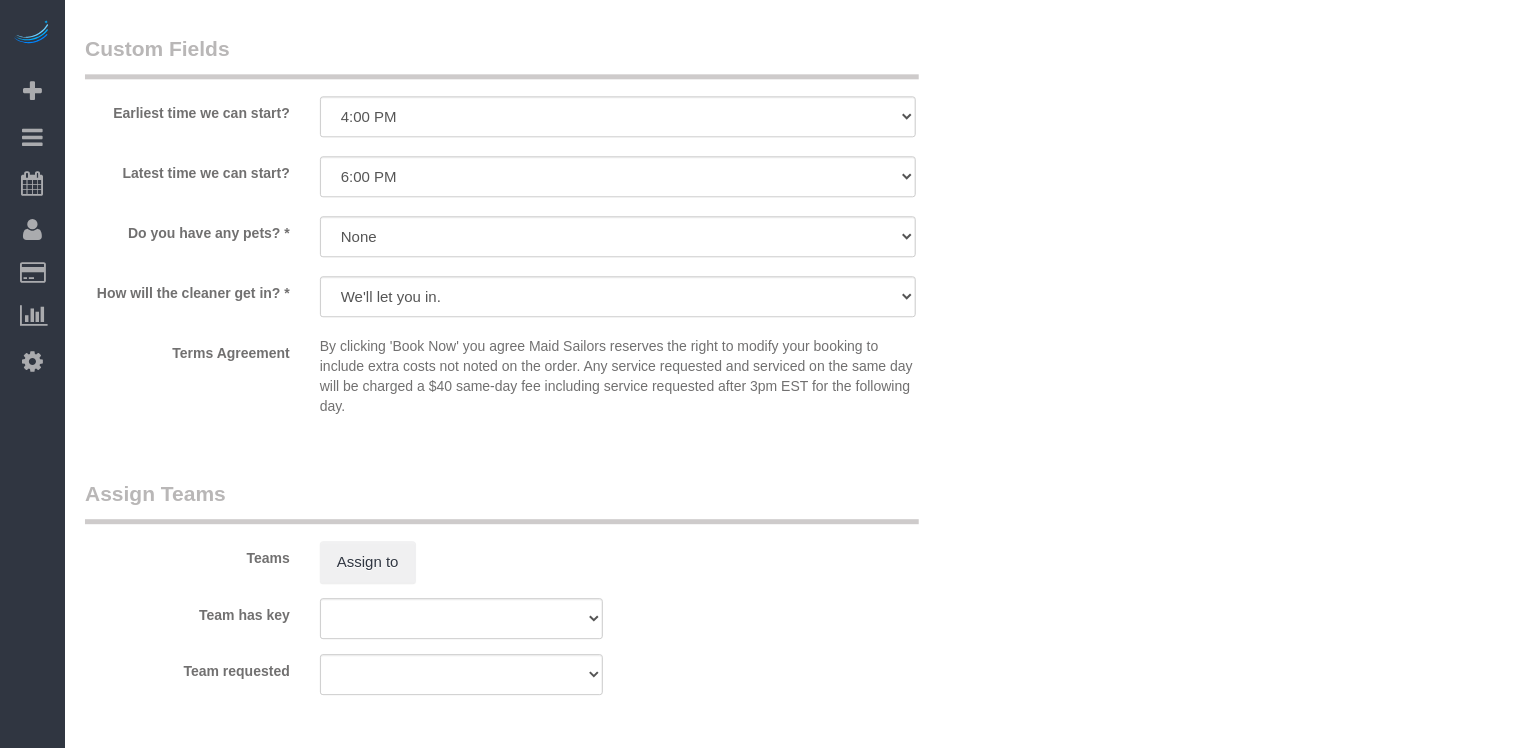 scroll, scrollTop: 2749, scrollLeft: 0, axis: vertical 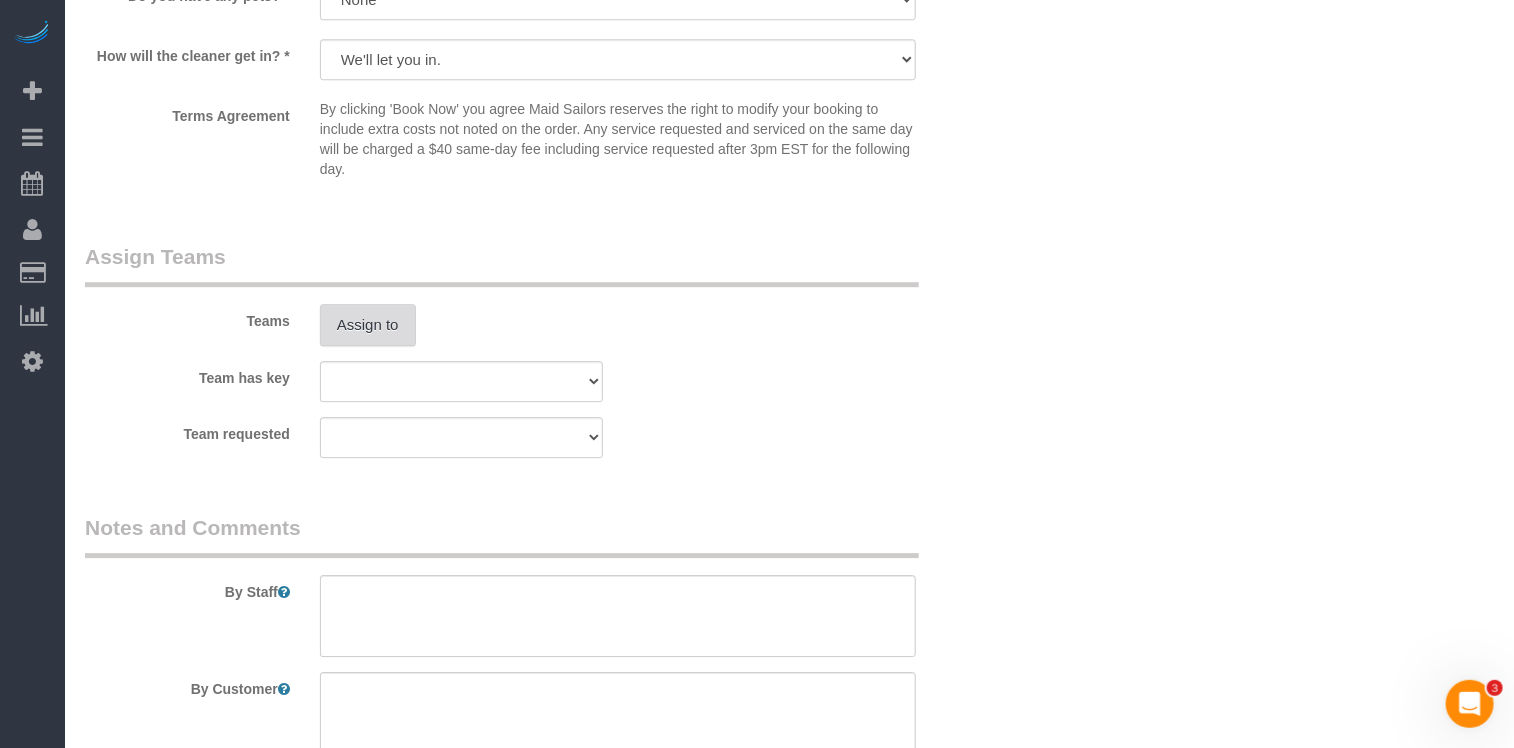 click on "Assign to" at bounding box center [368, 325] 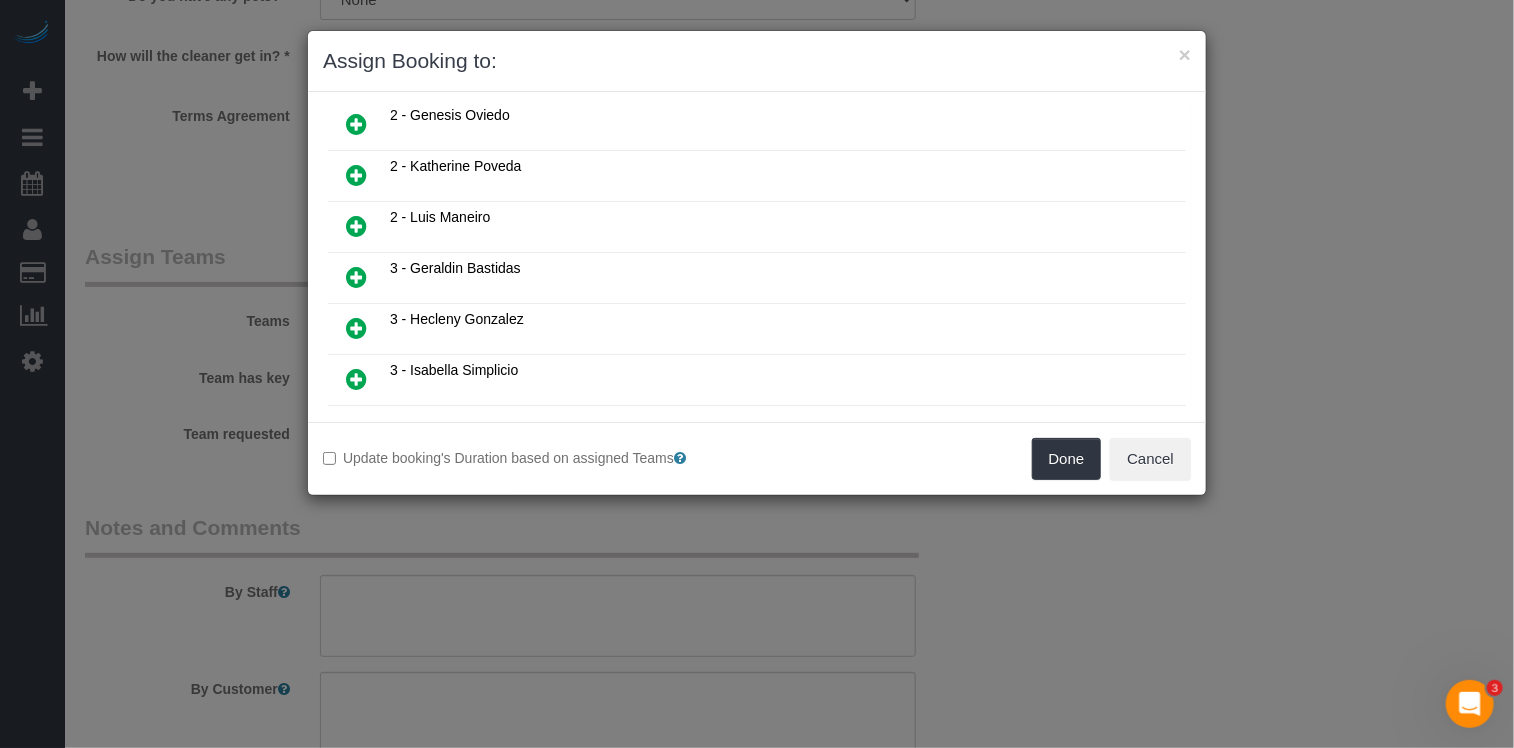 click at bounding box center [356, 278] 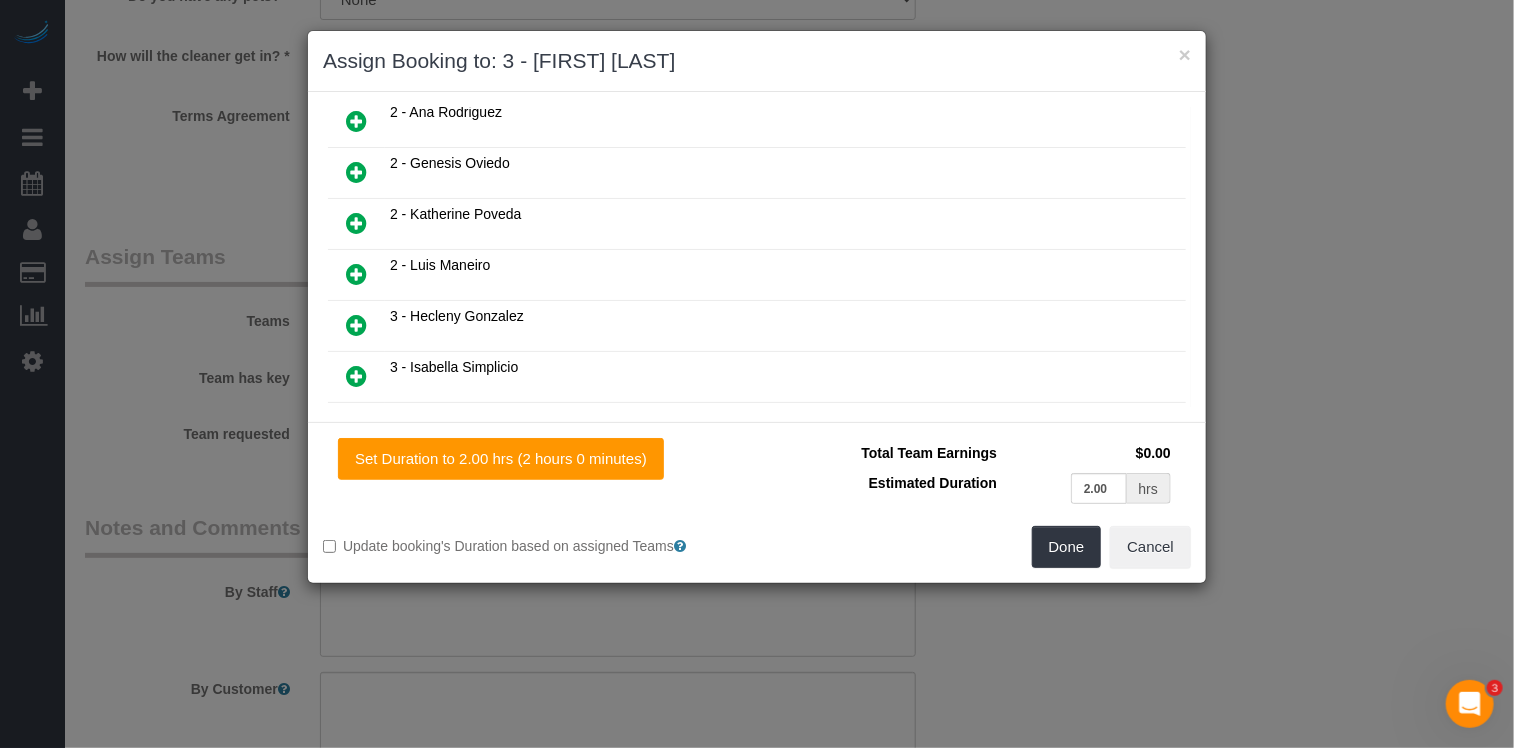 scroll, scrollTop: 727, scrollLeft: 0, axis: vertical 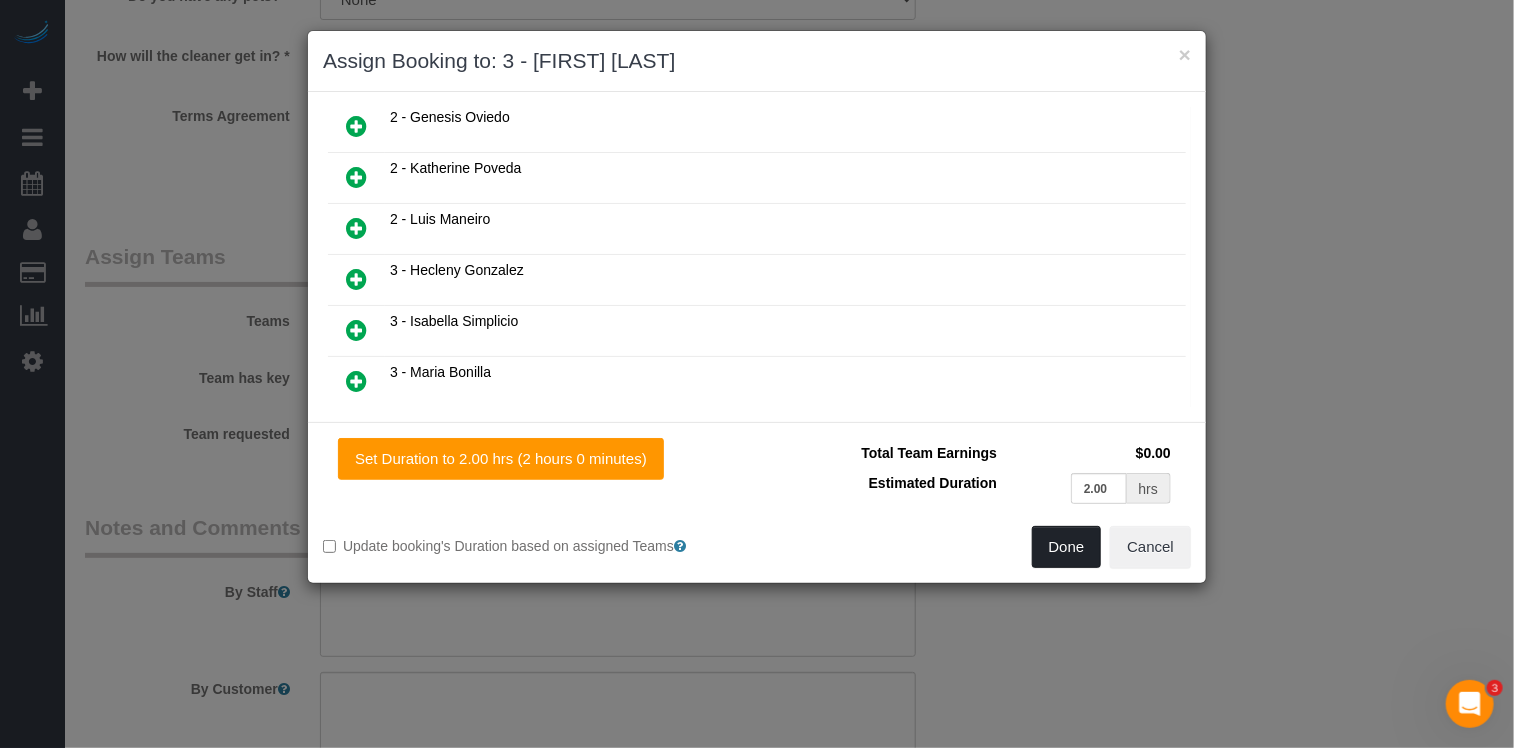 click on "Done" at bounding box center (1067, 547) 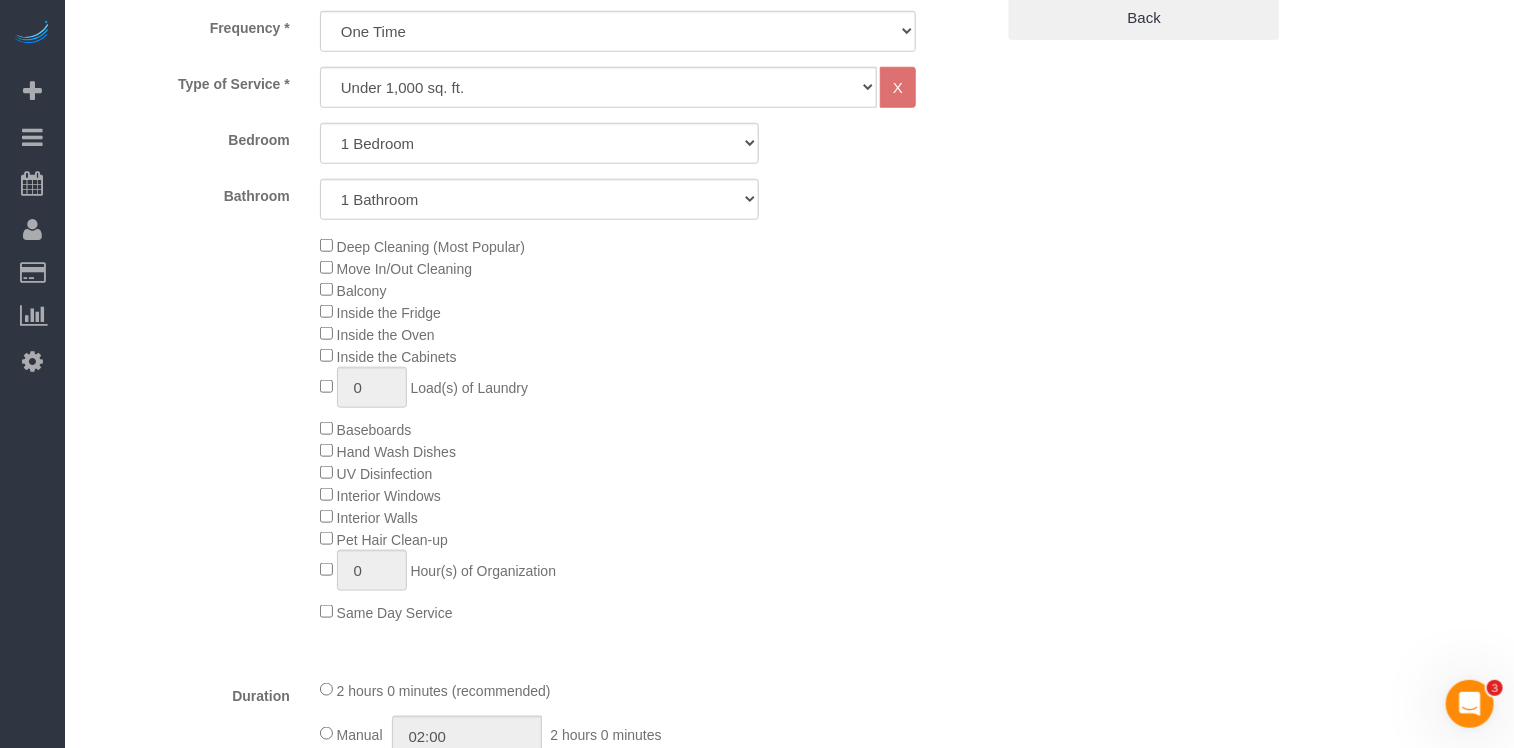 scroll, scrollTop: 0, scrollLeft: 0, axis: both 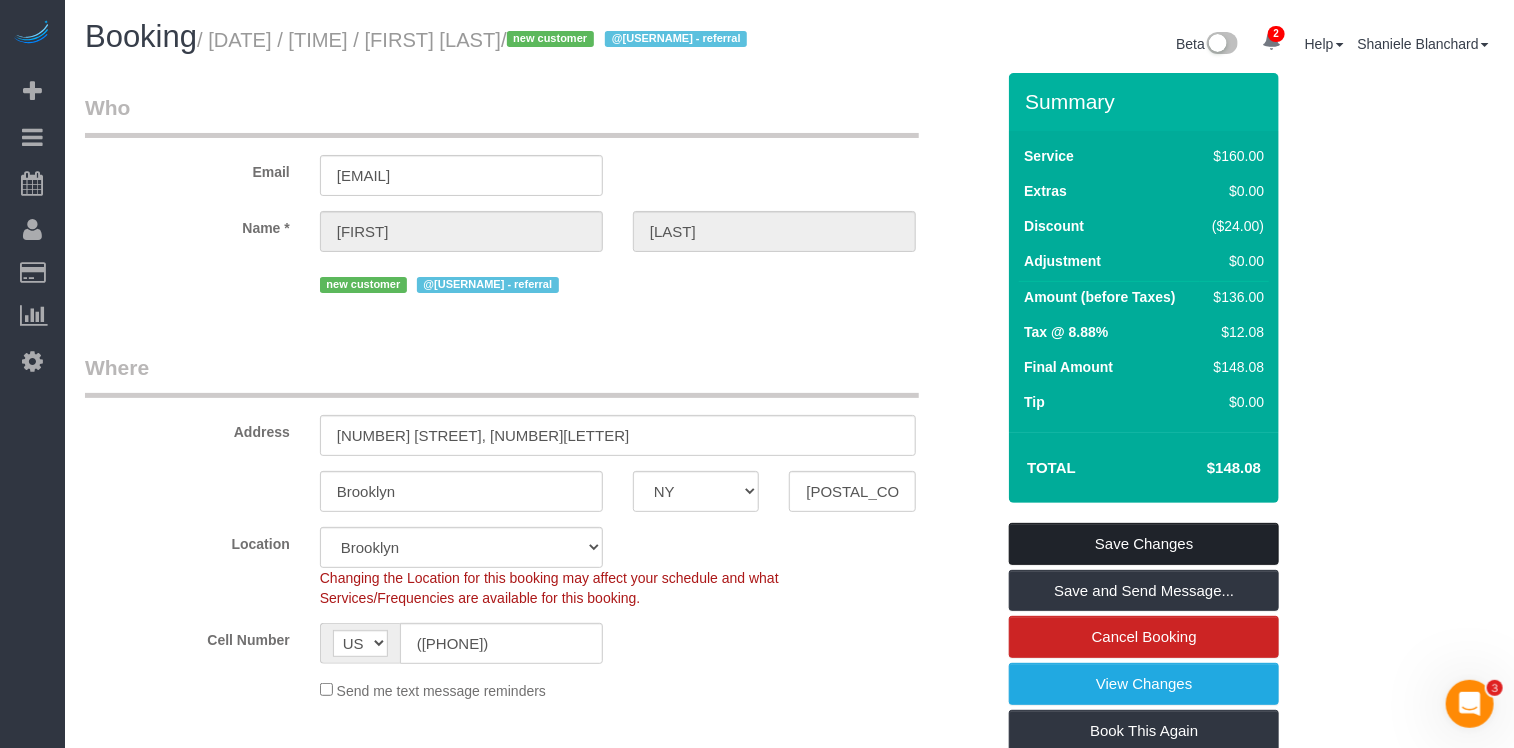 click on "Save Changes" at bounding box center (1144, 544) 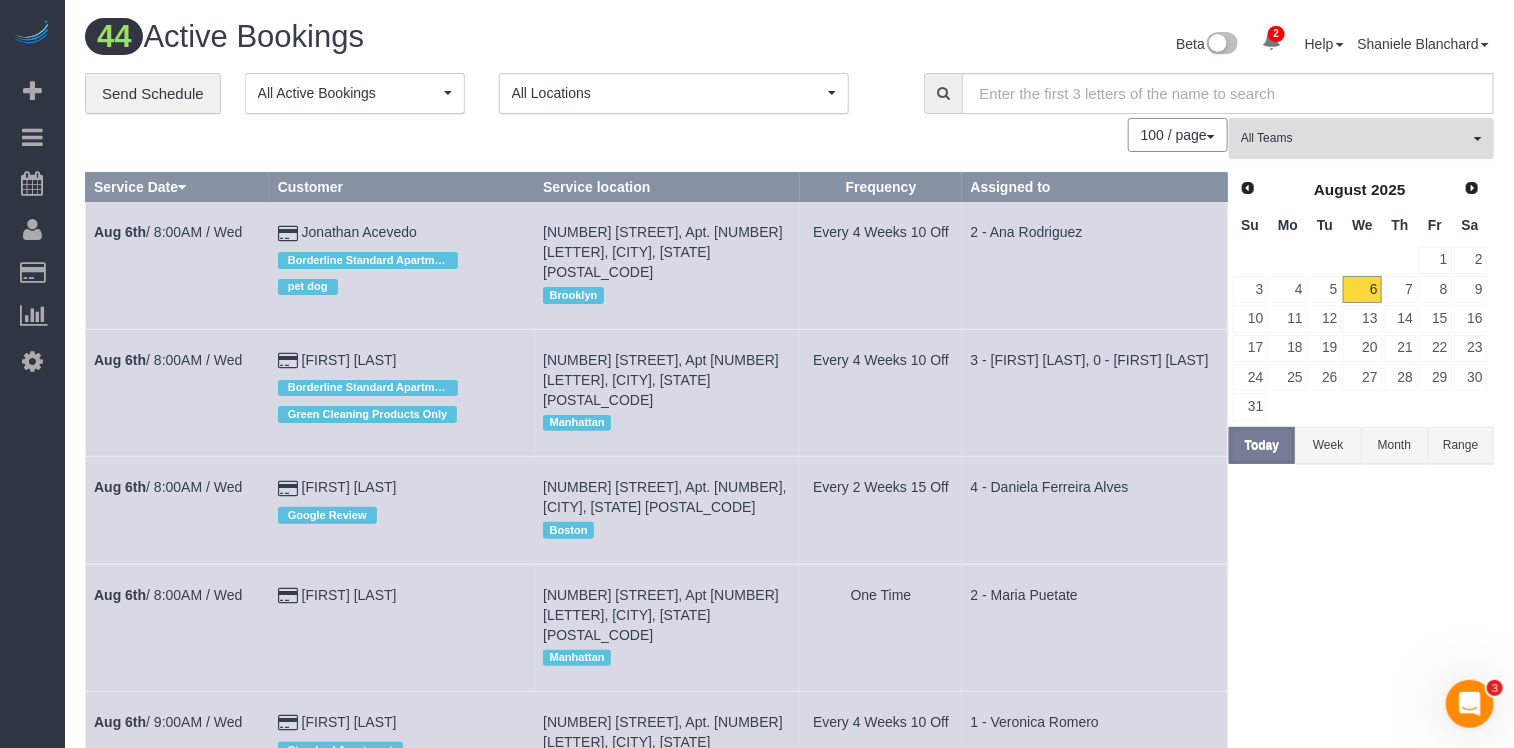 click on "All Teams" at bounding box center (1355, 138) 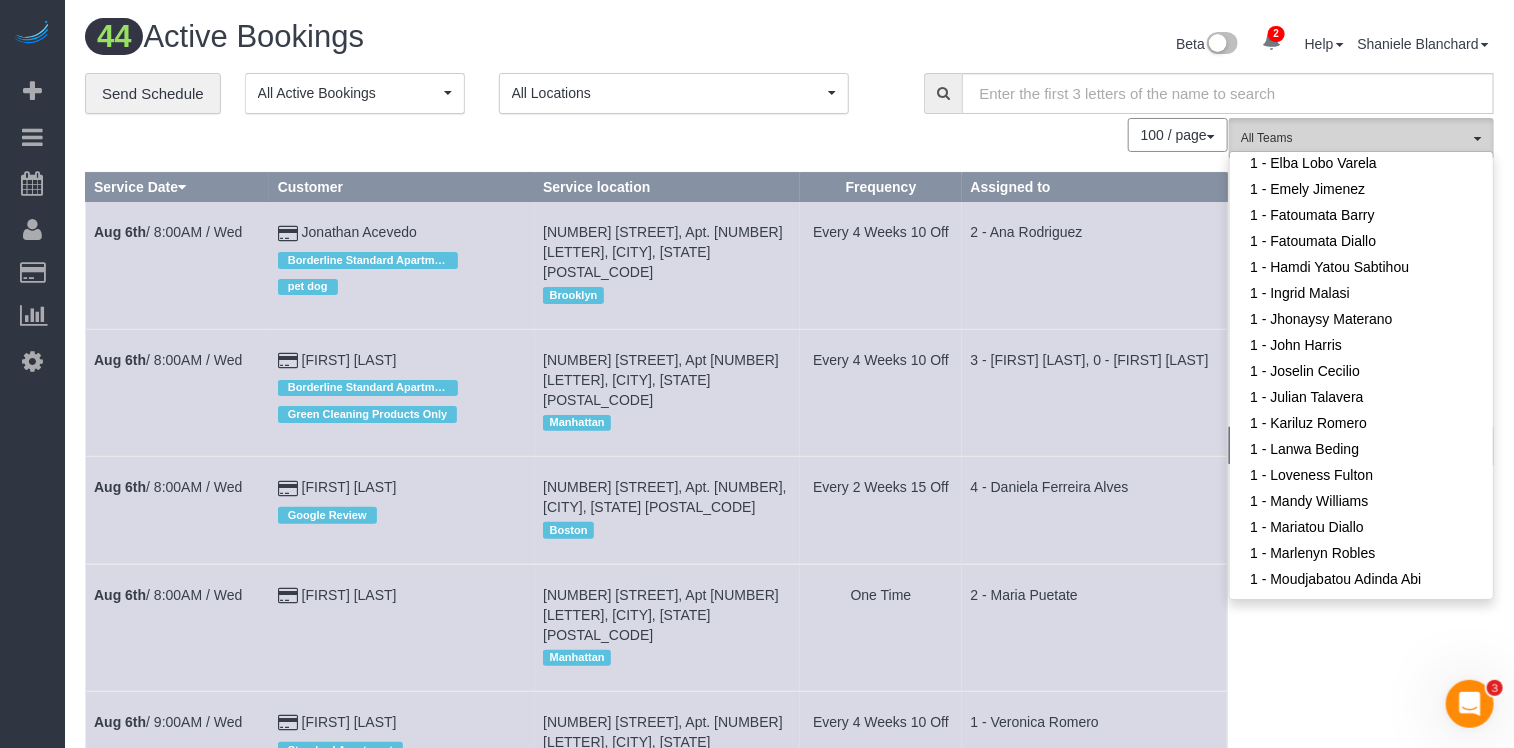 scroll, scrollTop: 771, scrollLeft: 0, axis: vertical 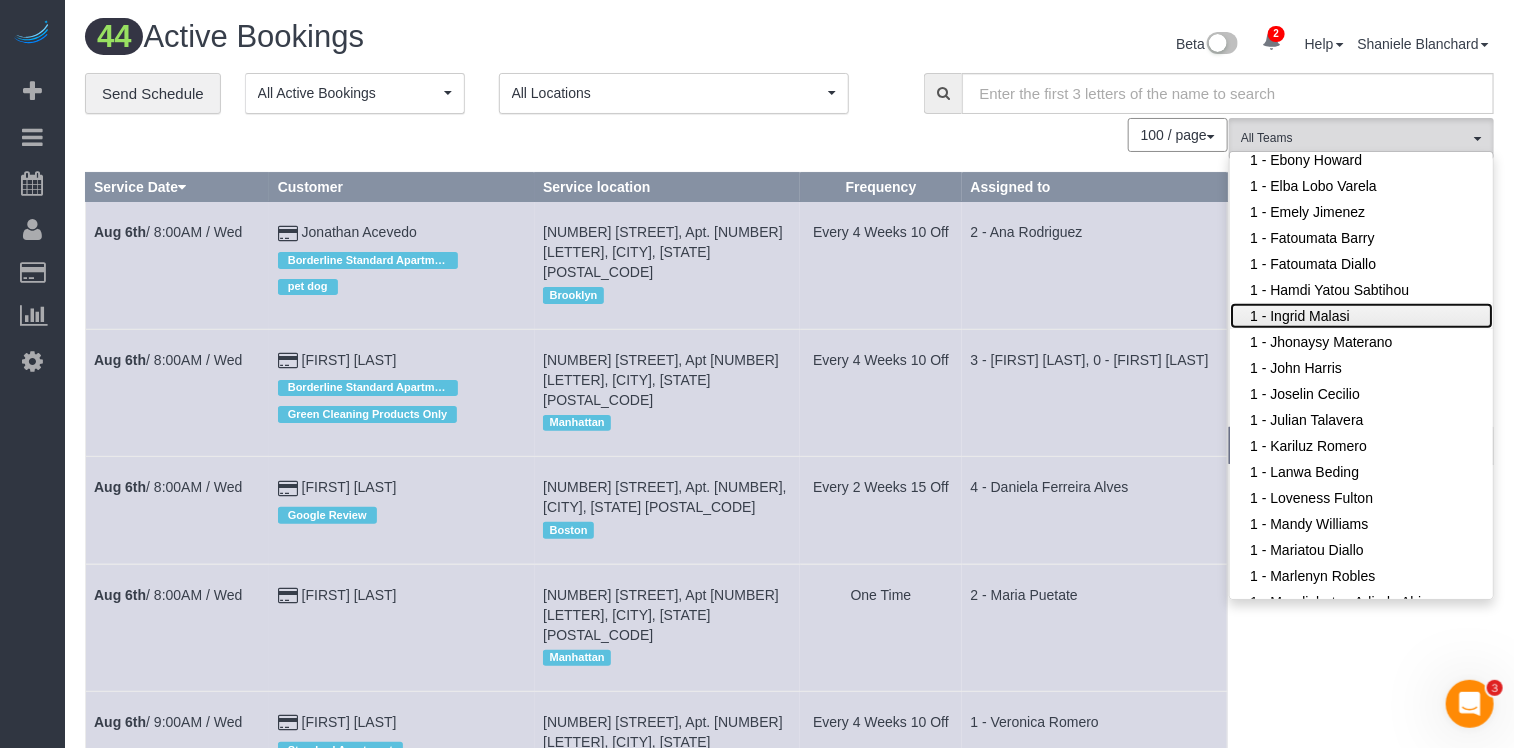 click on "1 - Ingrid Malasi" at bounding box center [1361, 316] 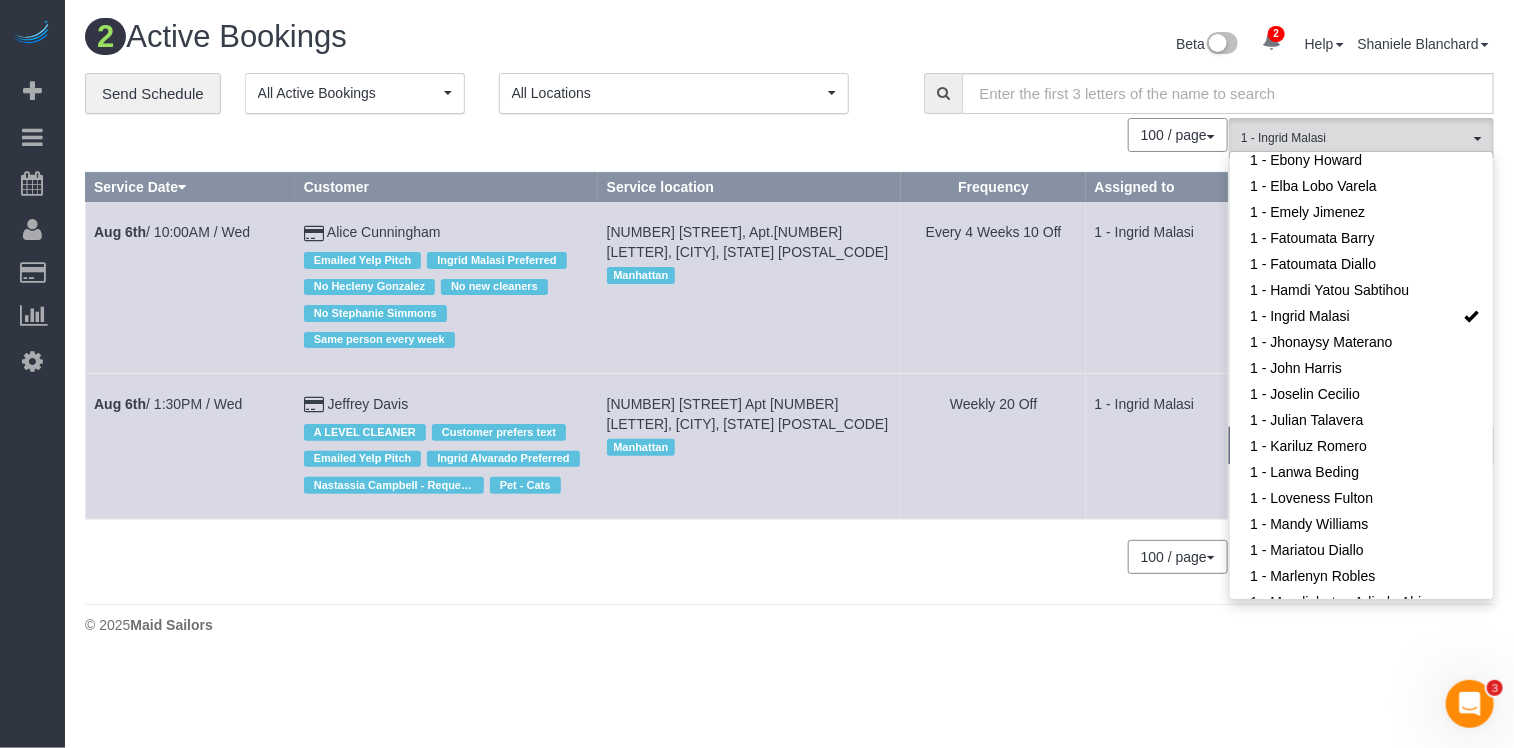 click on "1 - Ingrid Malasi" at bounding box center (1156, 288) 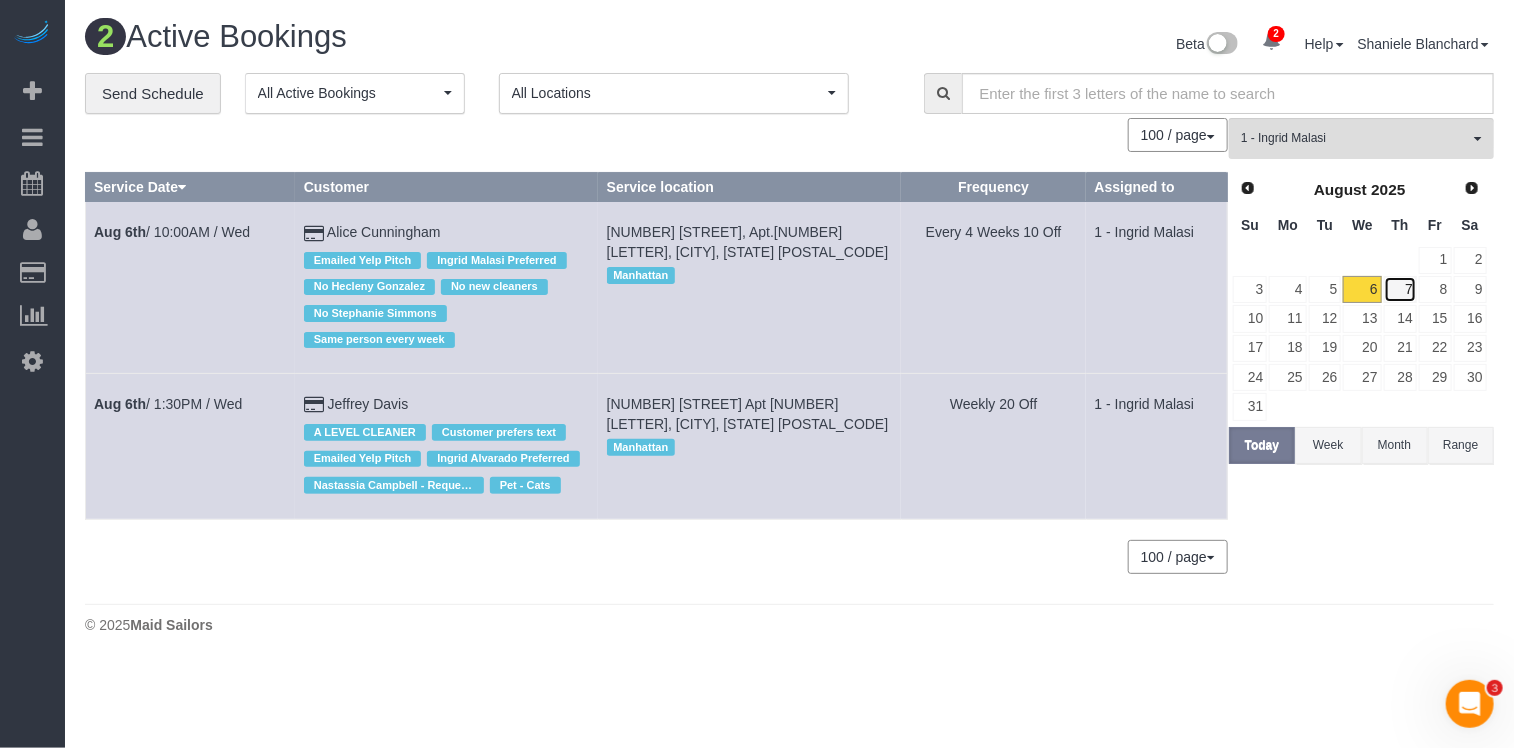 click on "7" at bounding box center [1400, 289] 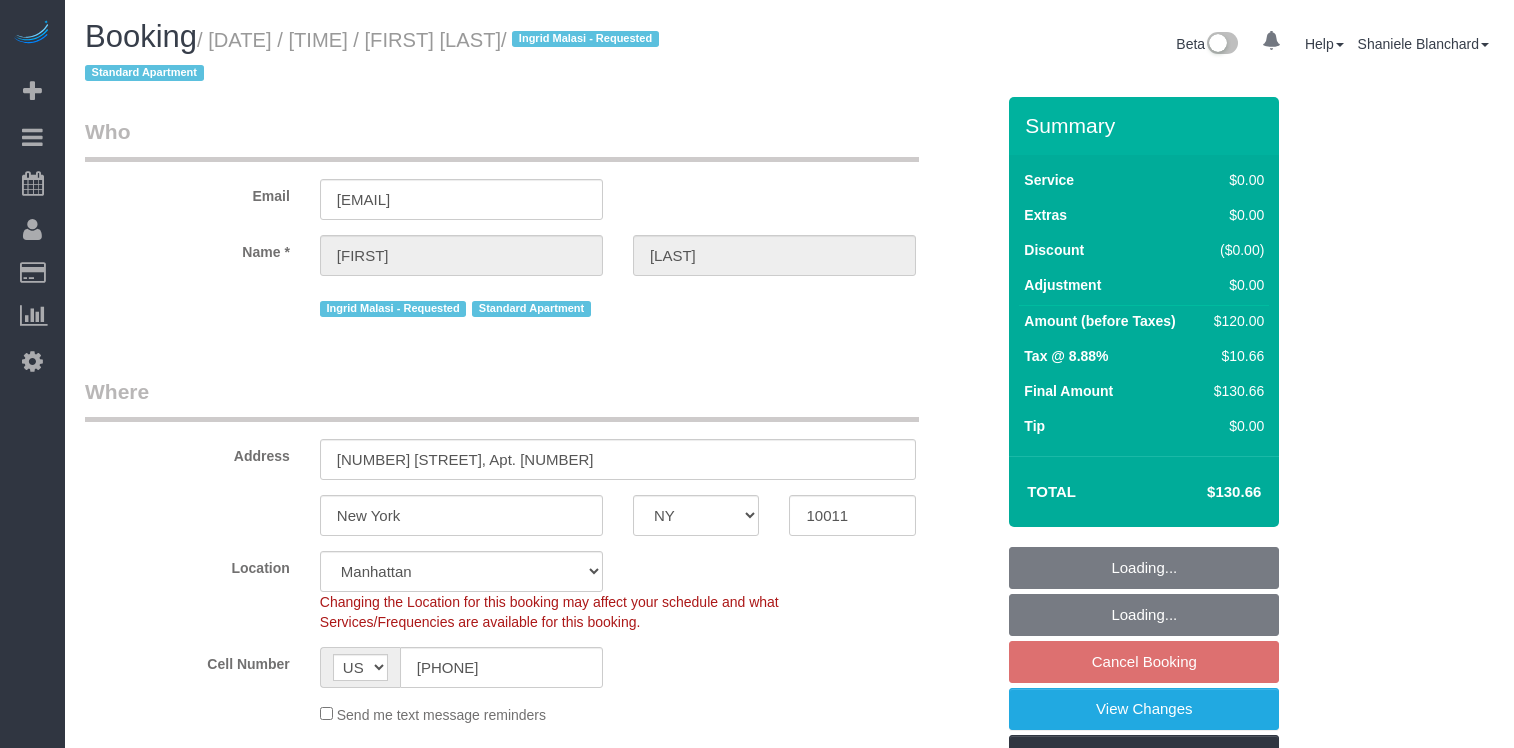 select on "NY" 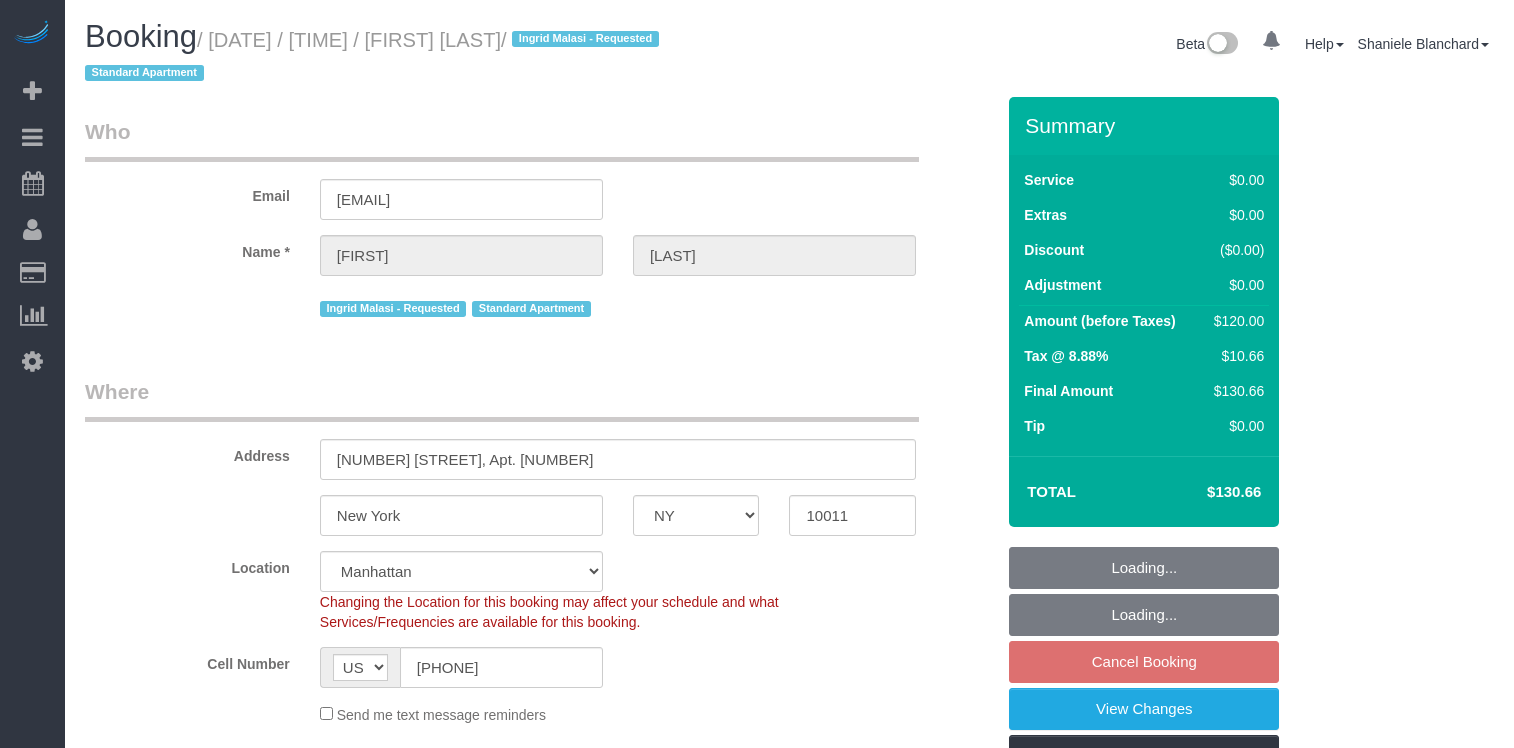 select on "string:stripe-pm_1QQbW94VGloSiKo7oI7cNCgH" 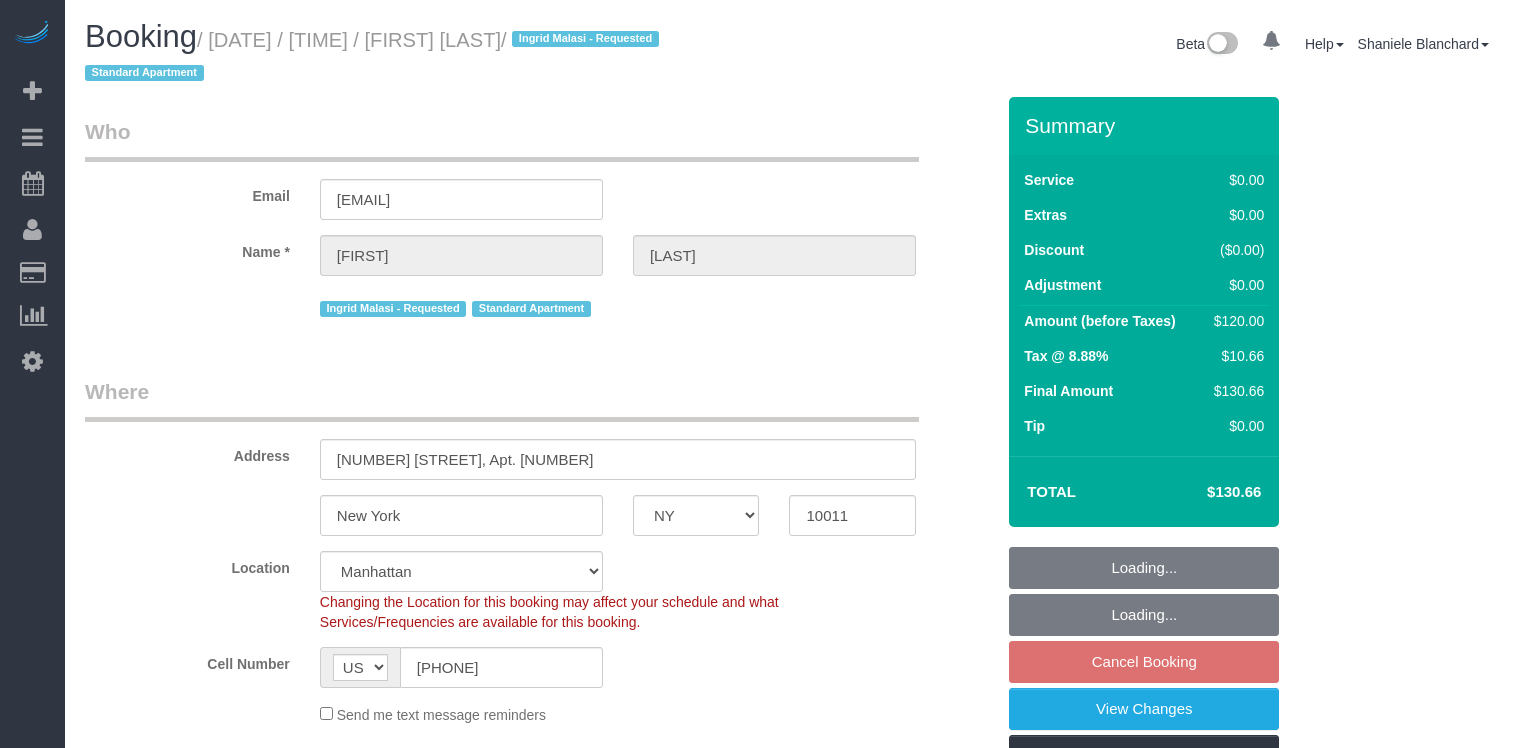 select on "spot2" 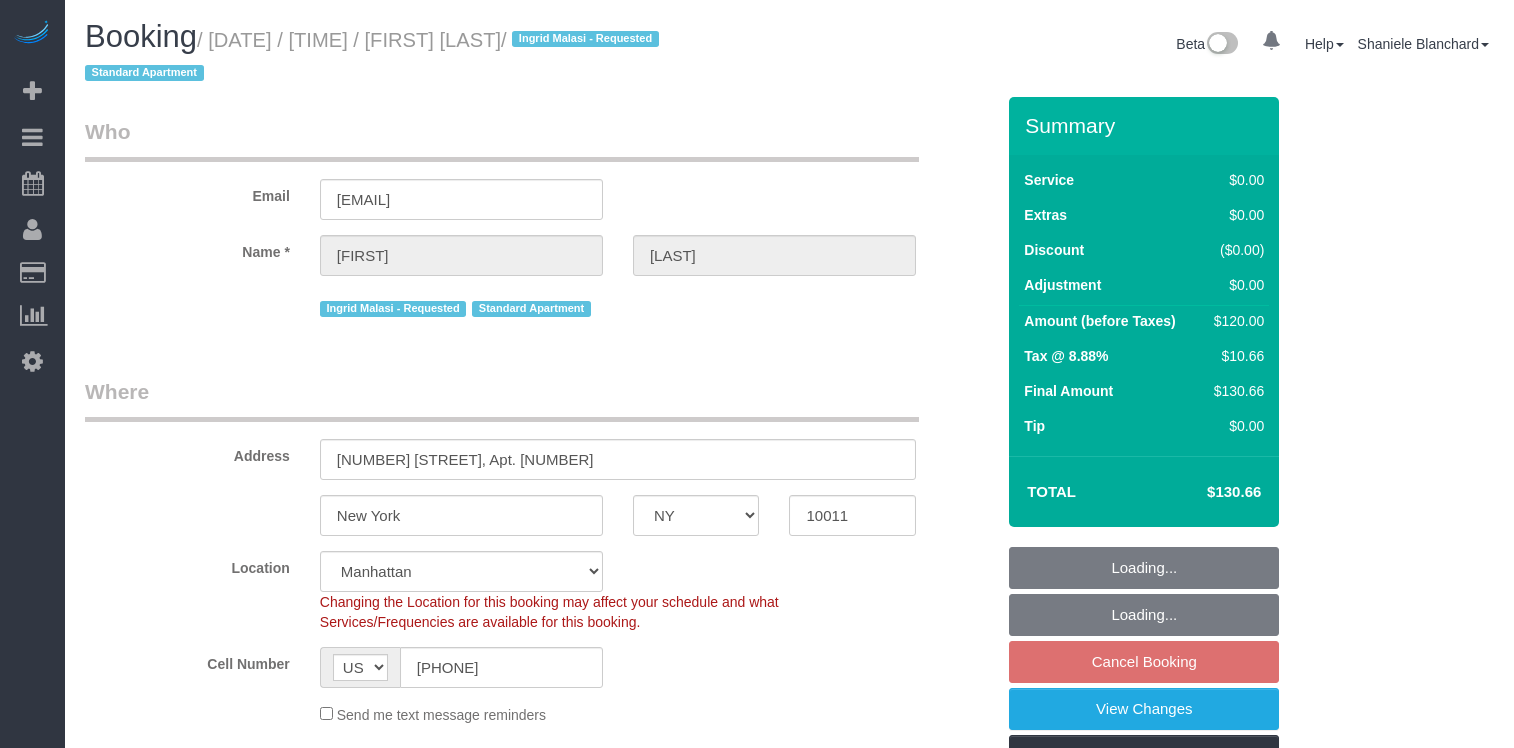 select on "number:89" 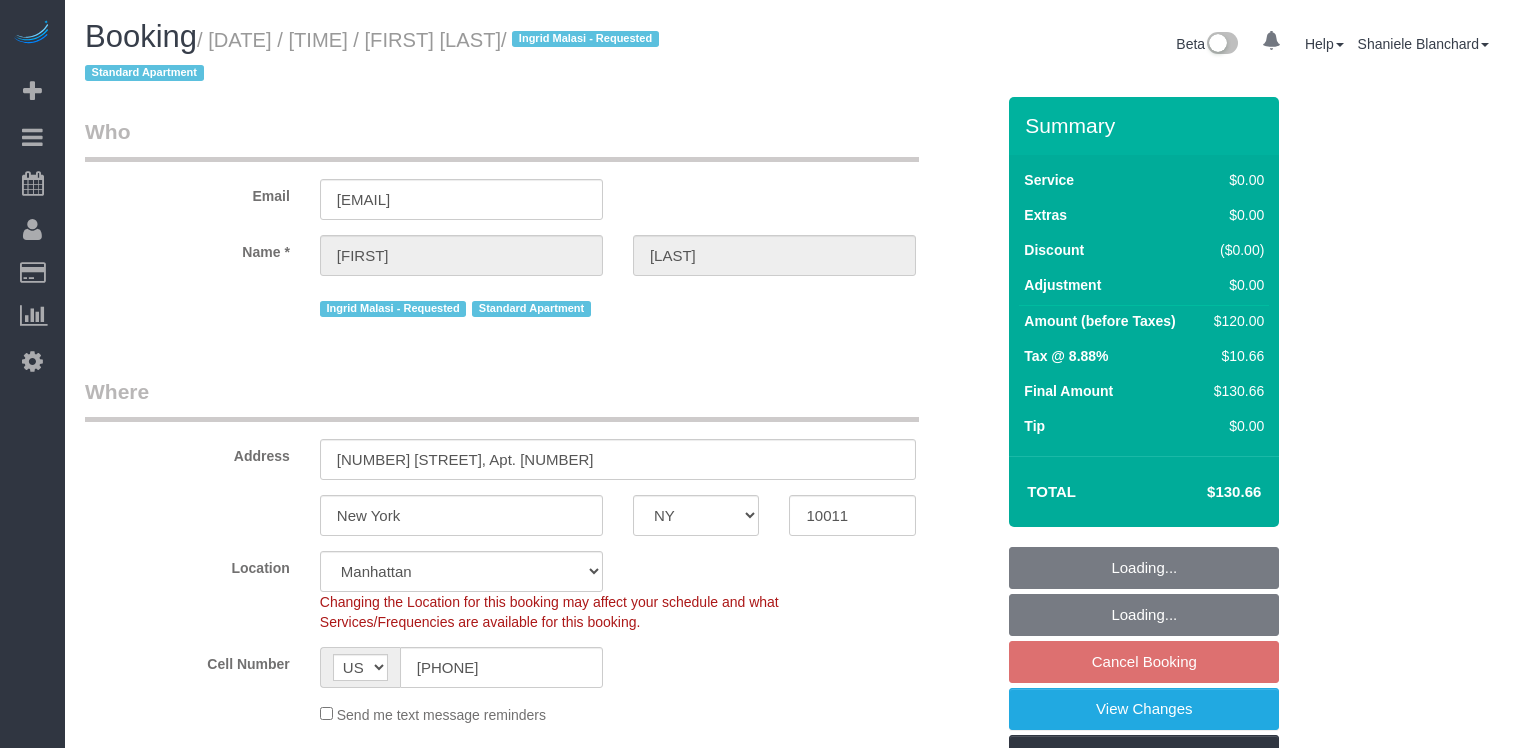 select on "number:90" 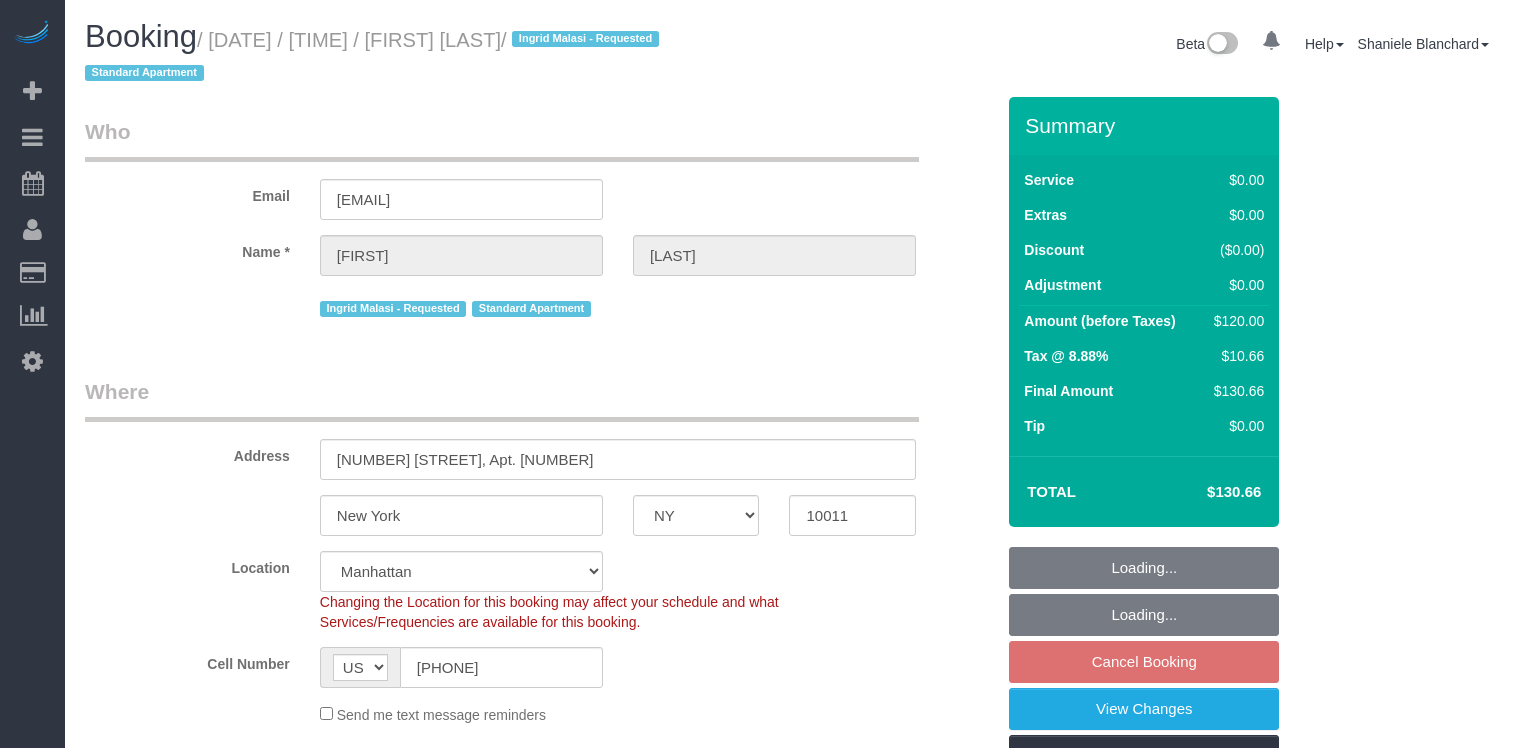 select on "number:6" 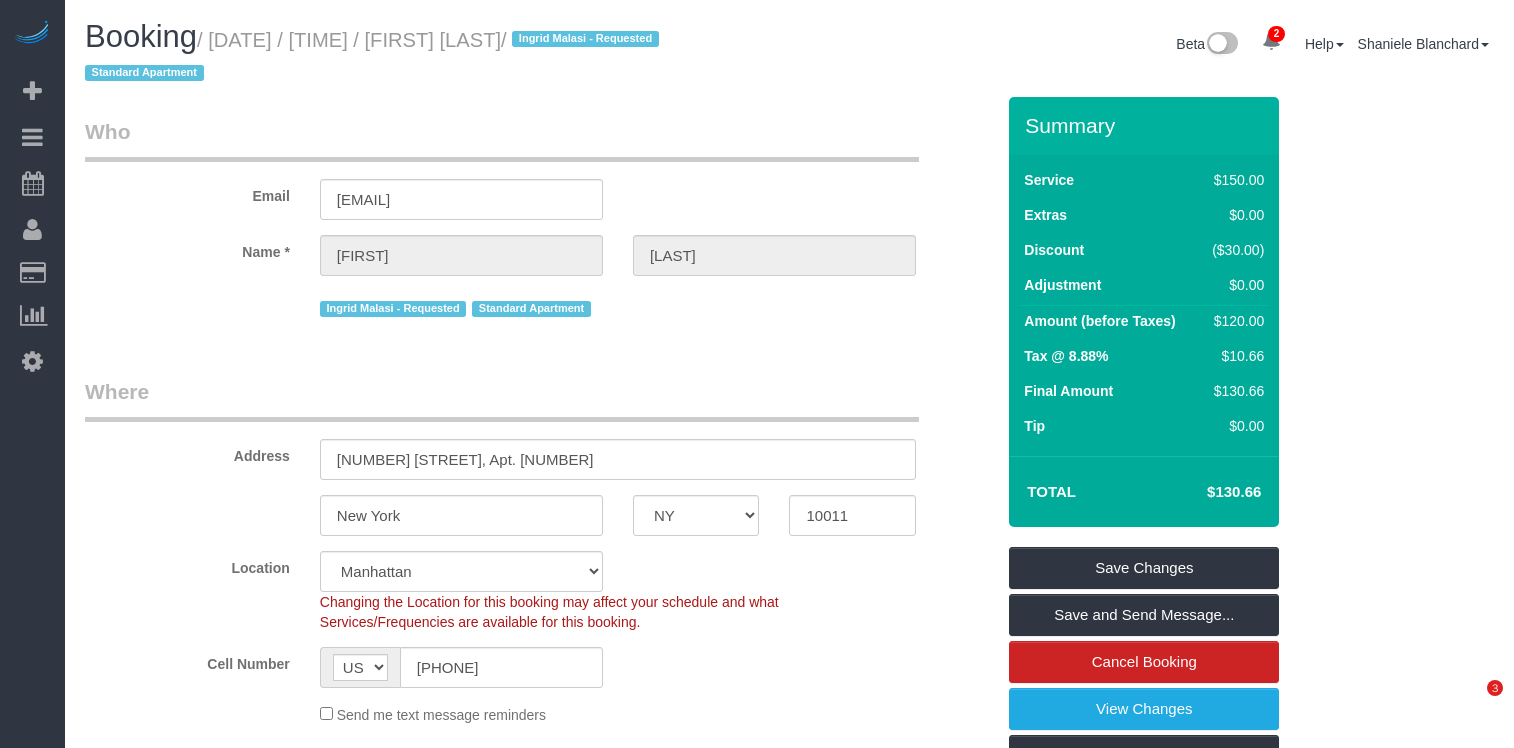 scroll, scrollTop: 0, scrollLeft: 0, axis: both 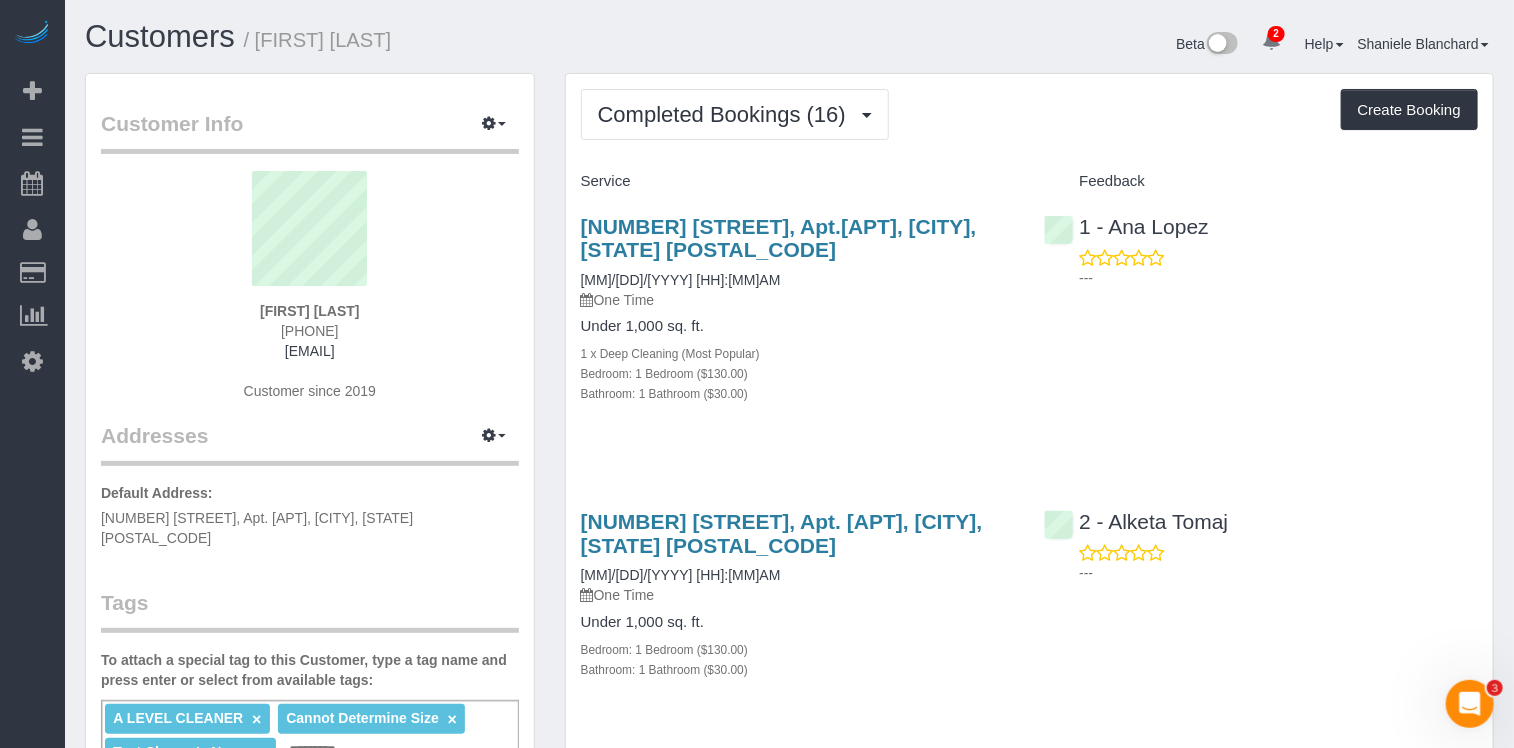 click on "Completed Bookings (16)
Completed Bookings (16)
Upcoming Bookings (1)
Cancelled Bookings (3)
Charges (16)
Feedback (0)
Create Booking
Service
Feedback" at bounding box center (1029, 2505) 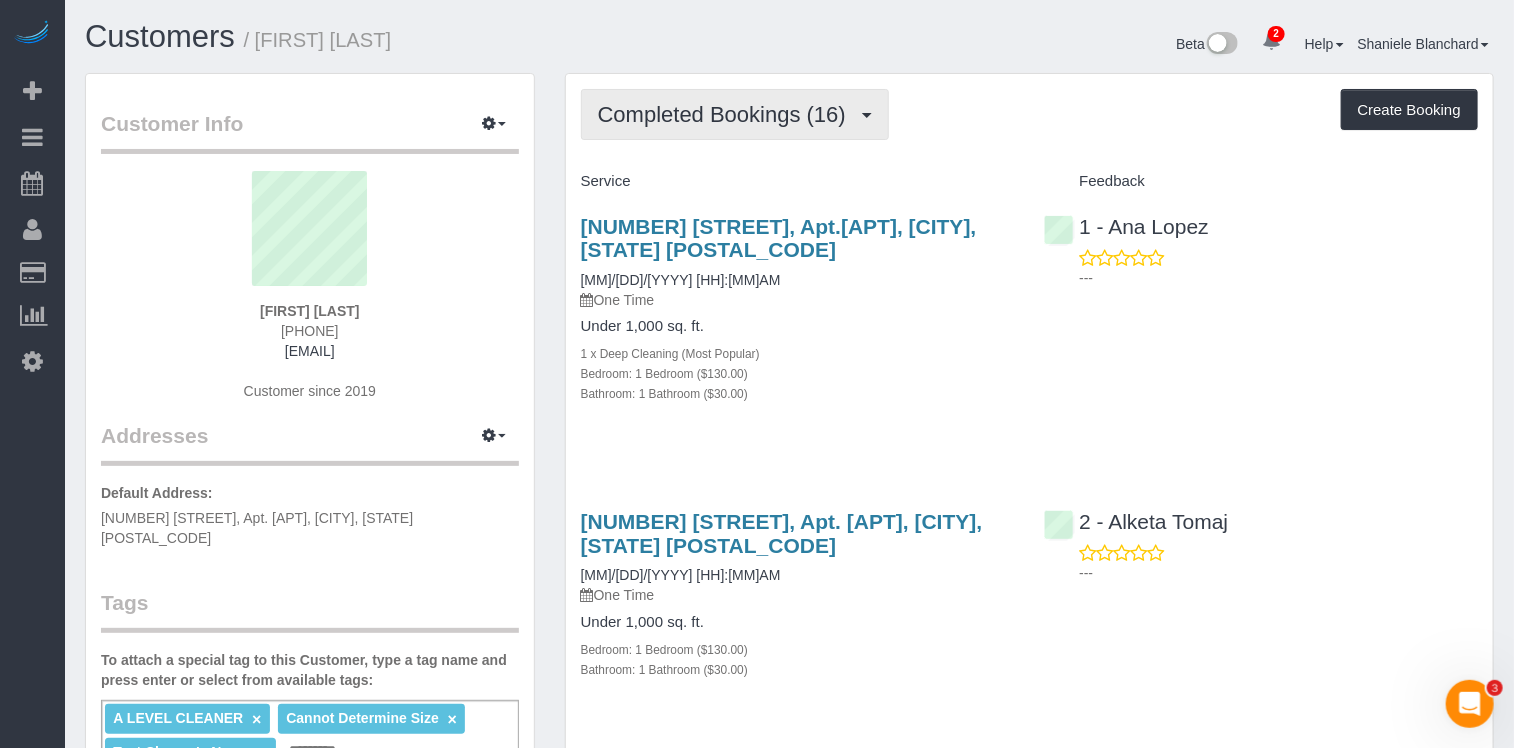 click on "Completed Bookings (16)" at bounding box center (735, 114) 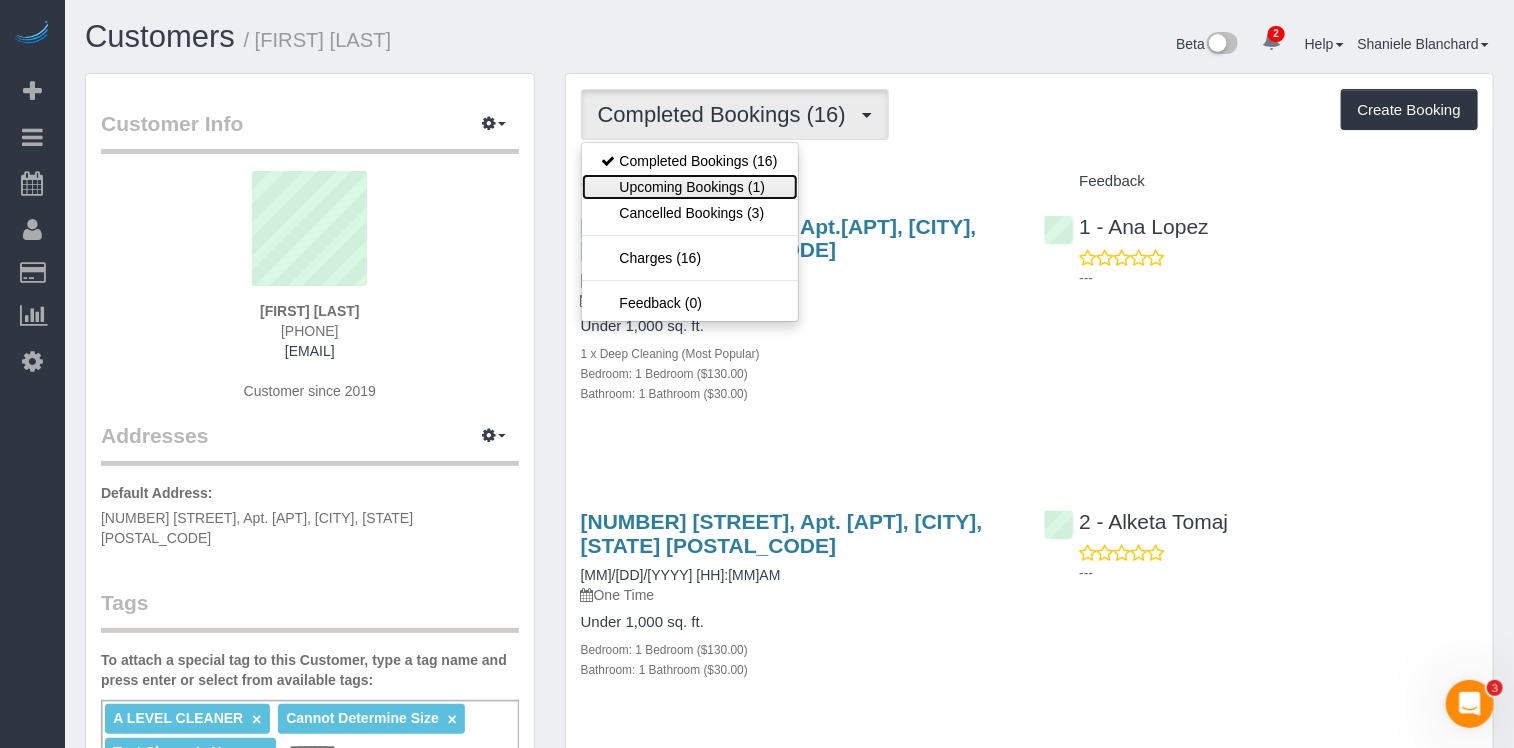click on "Upcoming Bookings (1)" at bounding box center (690, 187) 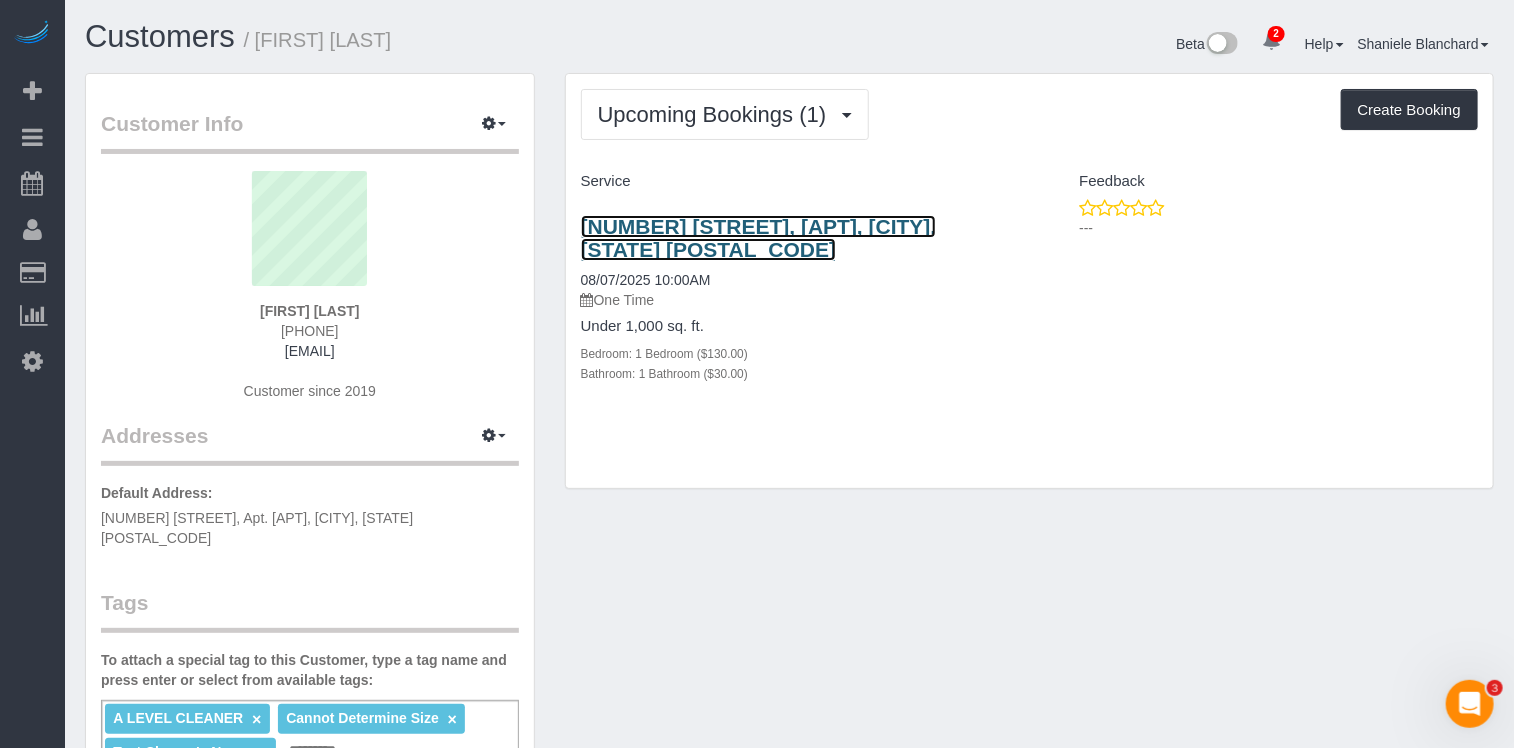 click on "160 Madison Ave, 15d, New York, NY 10016" at bounding box center (759, 238) 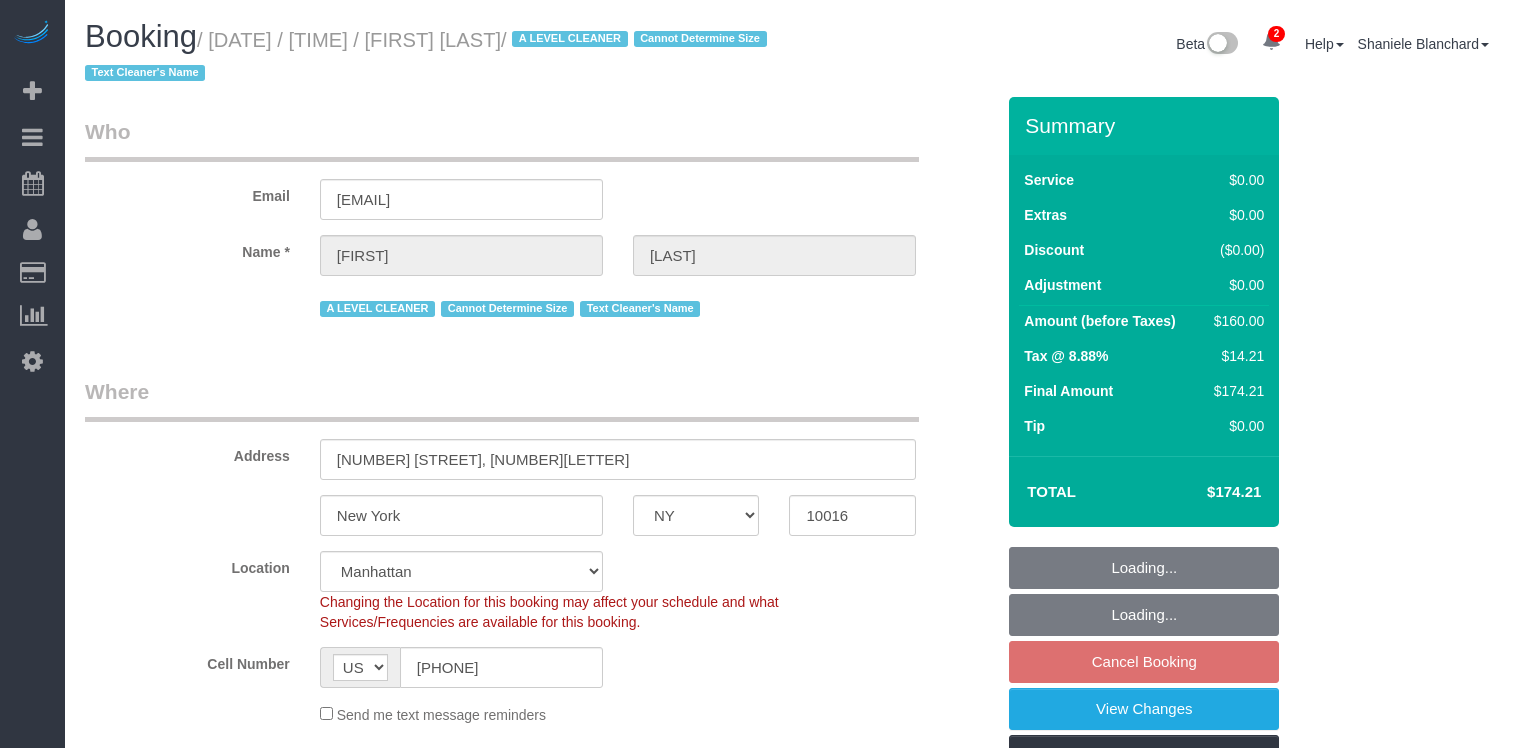 select on "NY" 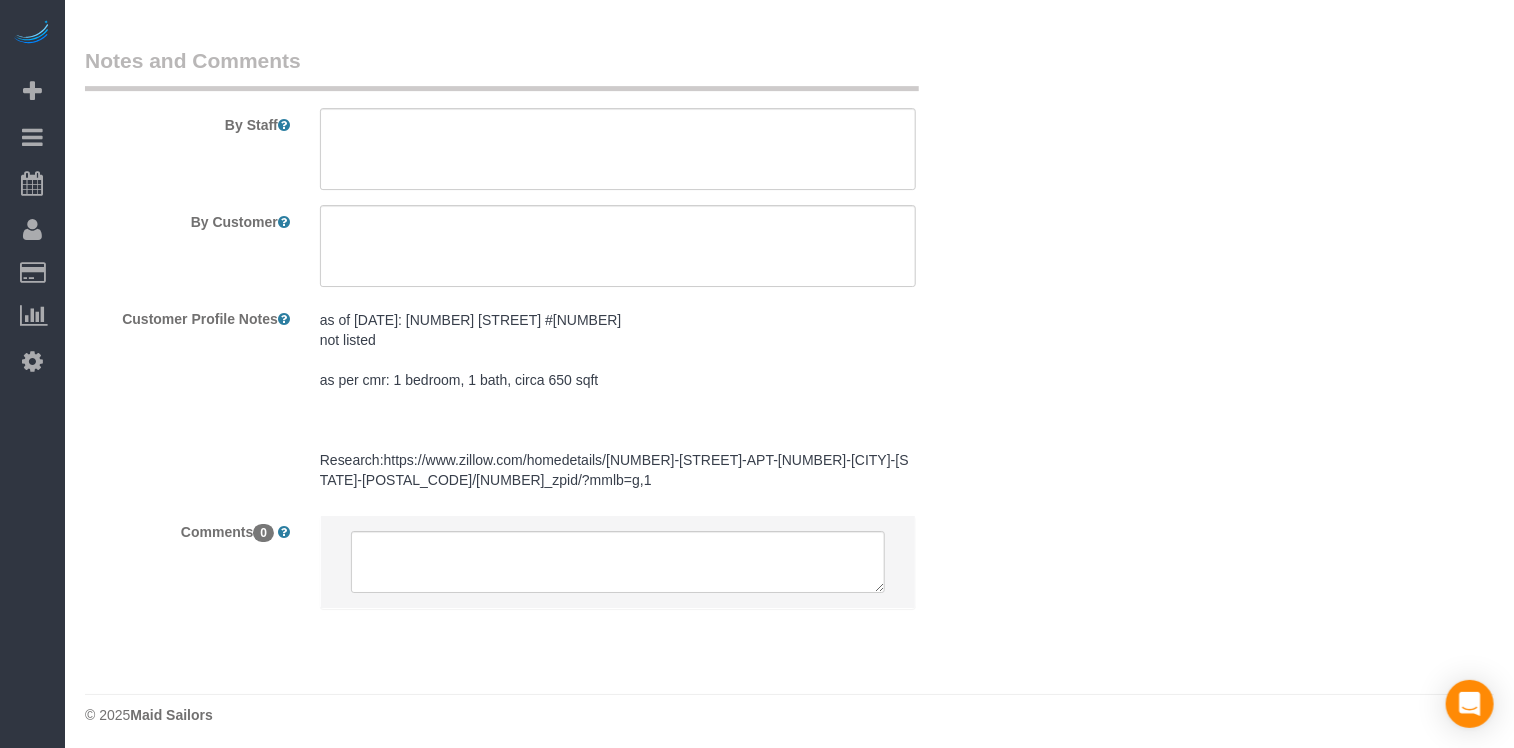 scroll, scrollTop: 2919, scrollLeft: 0, axis: vertical 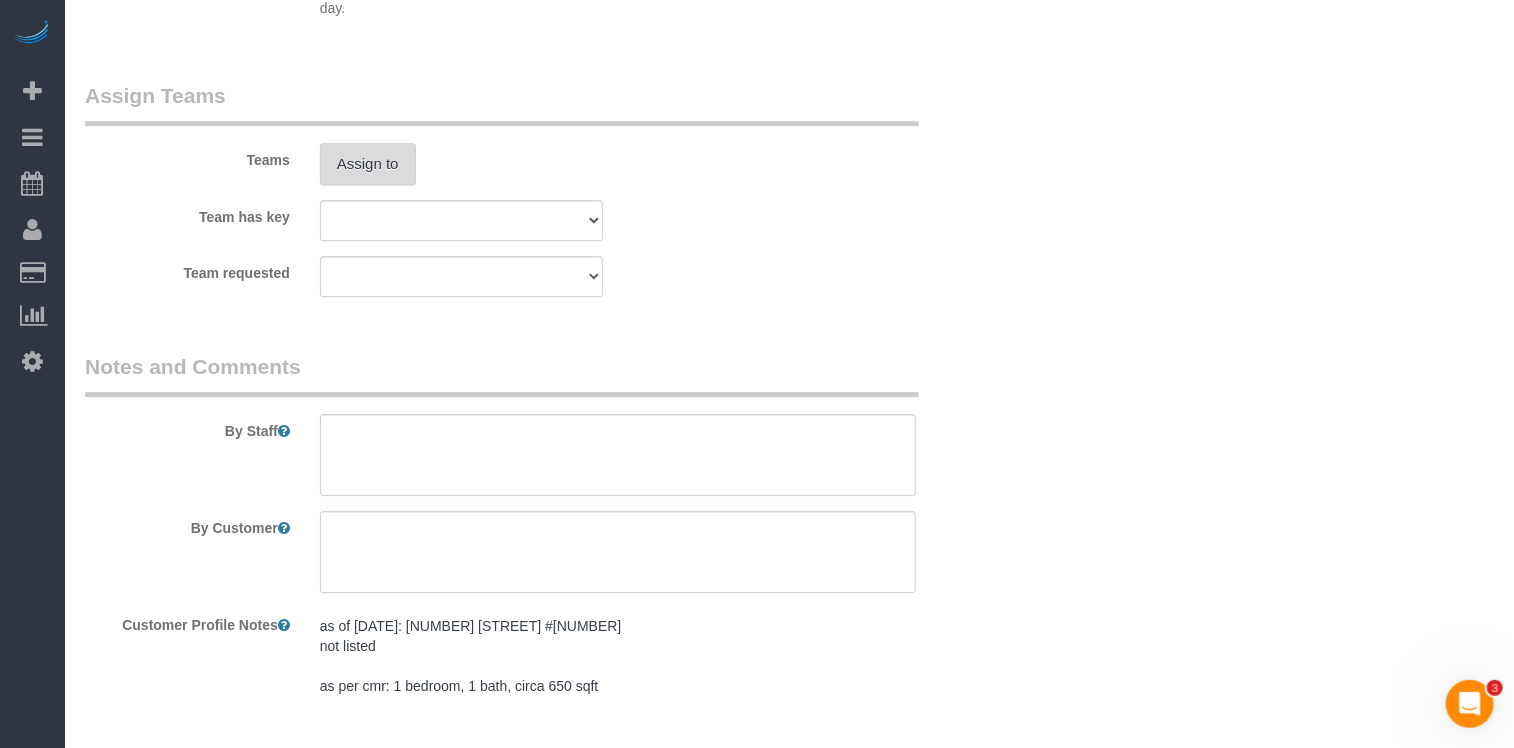 click on "Assign to" at bounding box center [368, 164] 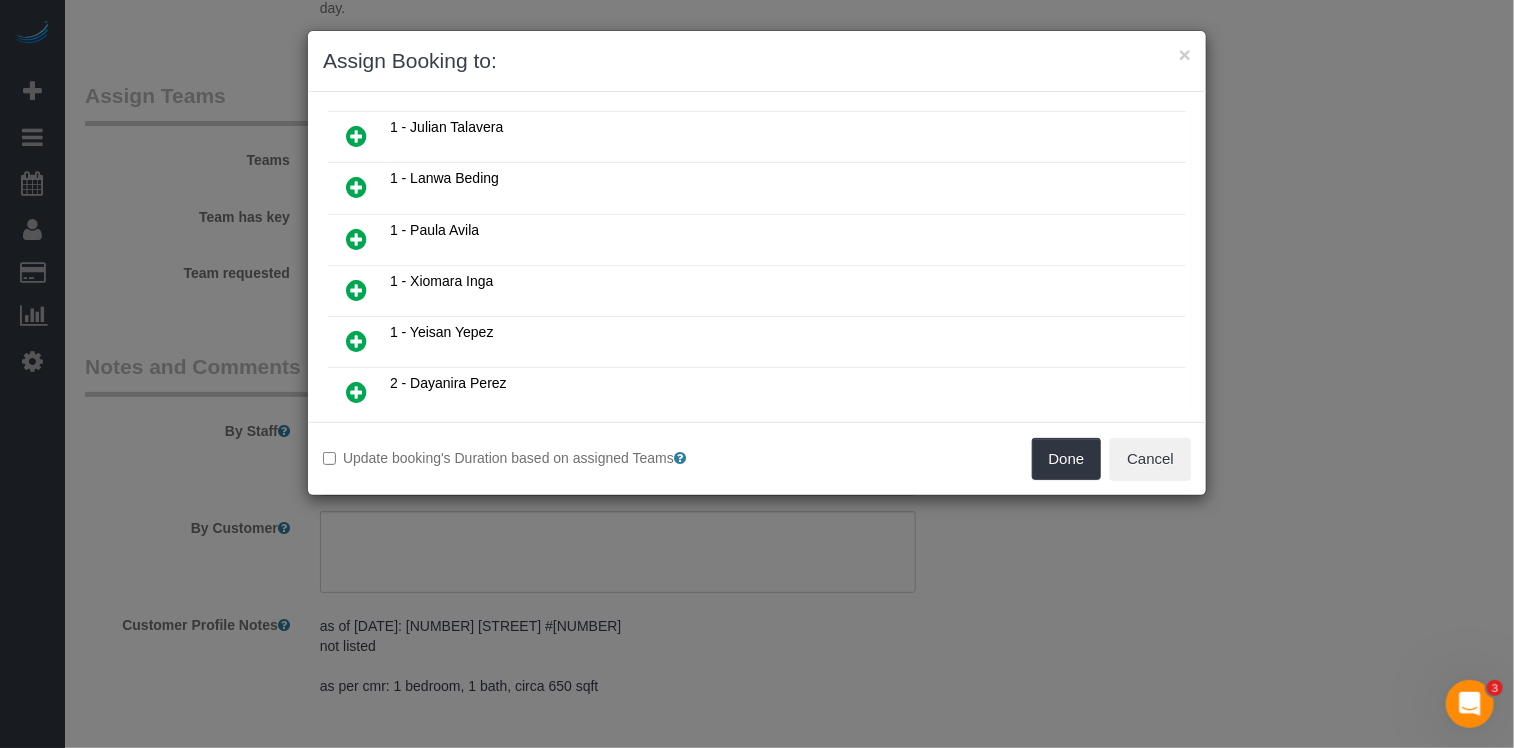 scroll, scrollTop: 954, scrollLeft: 0, axis: vertical 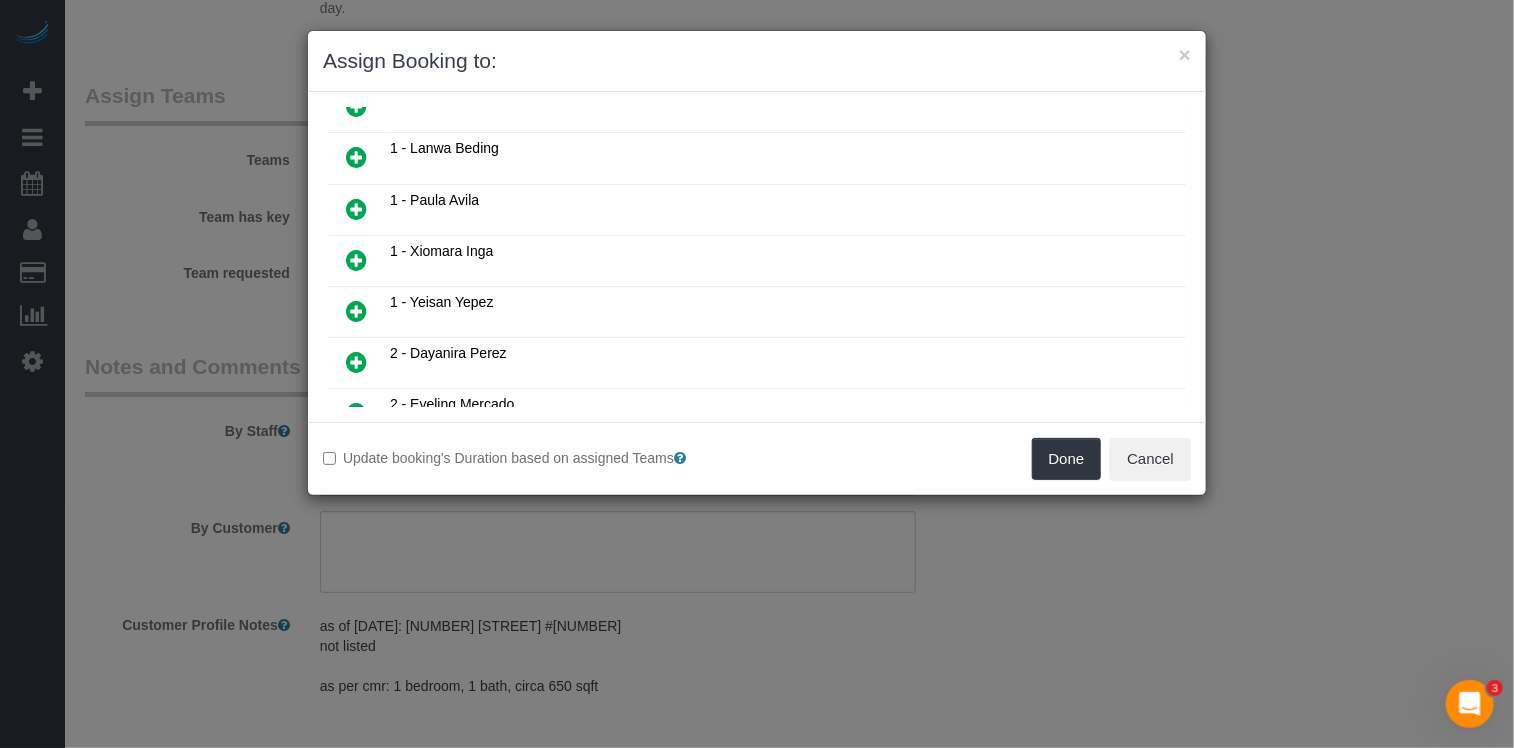 click at bounding box center [356, 362] 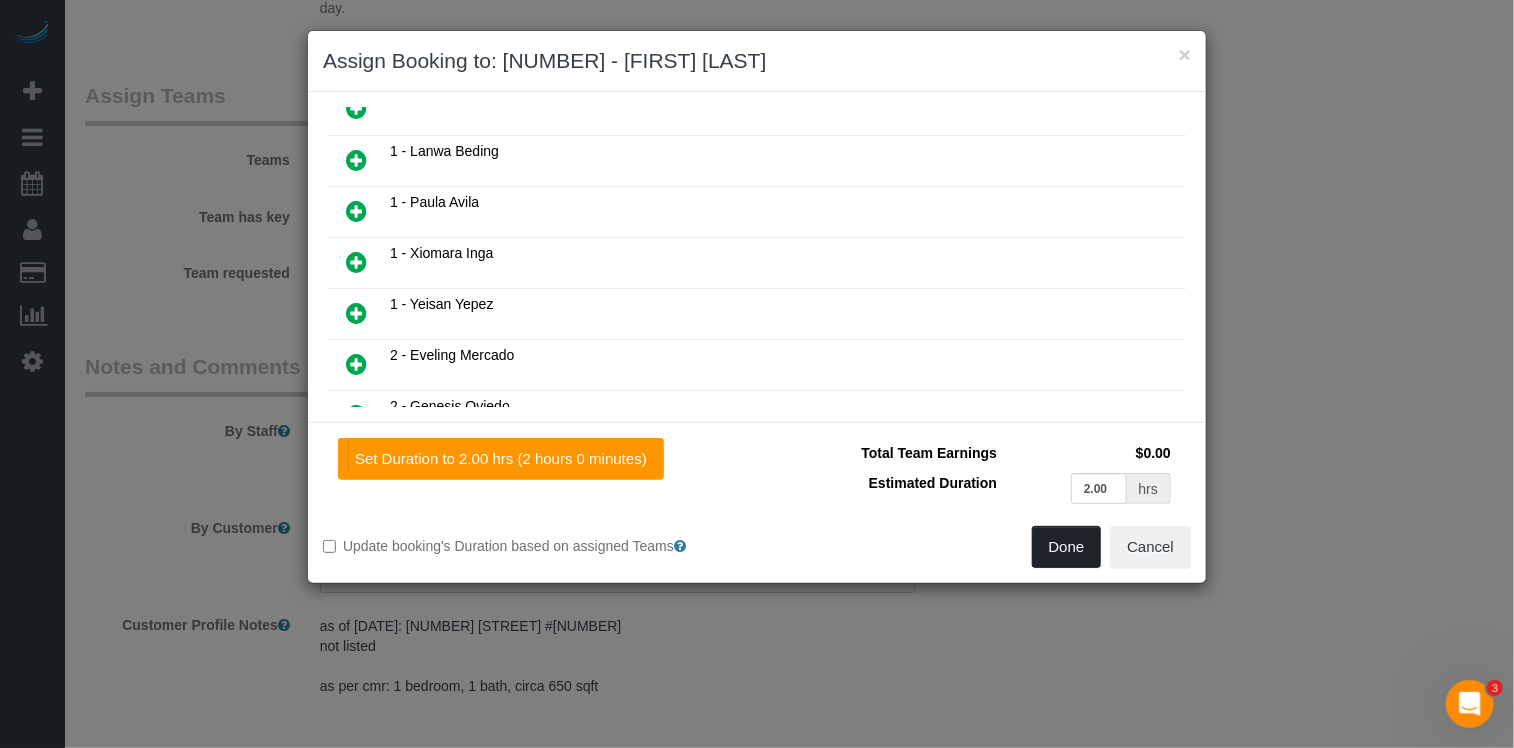 click on "Done" at bounding box center [1067, 547] 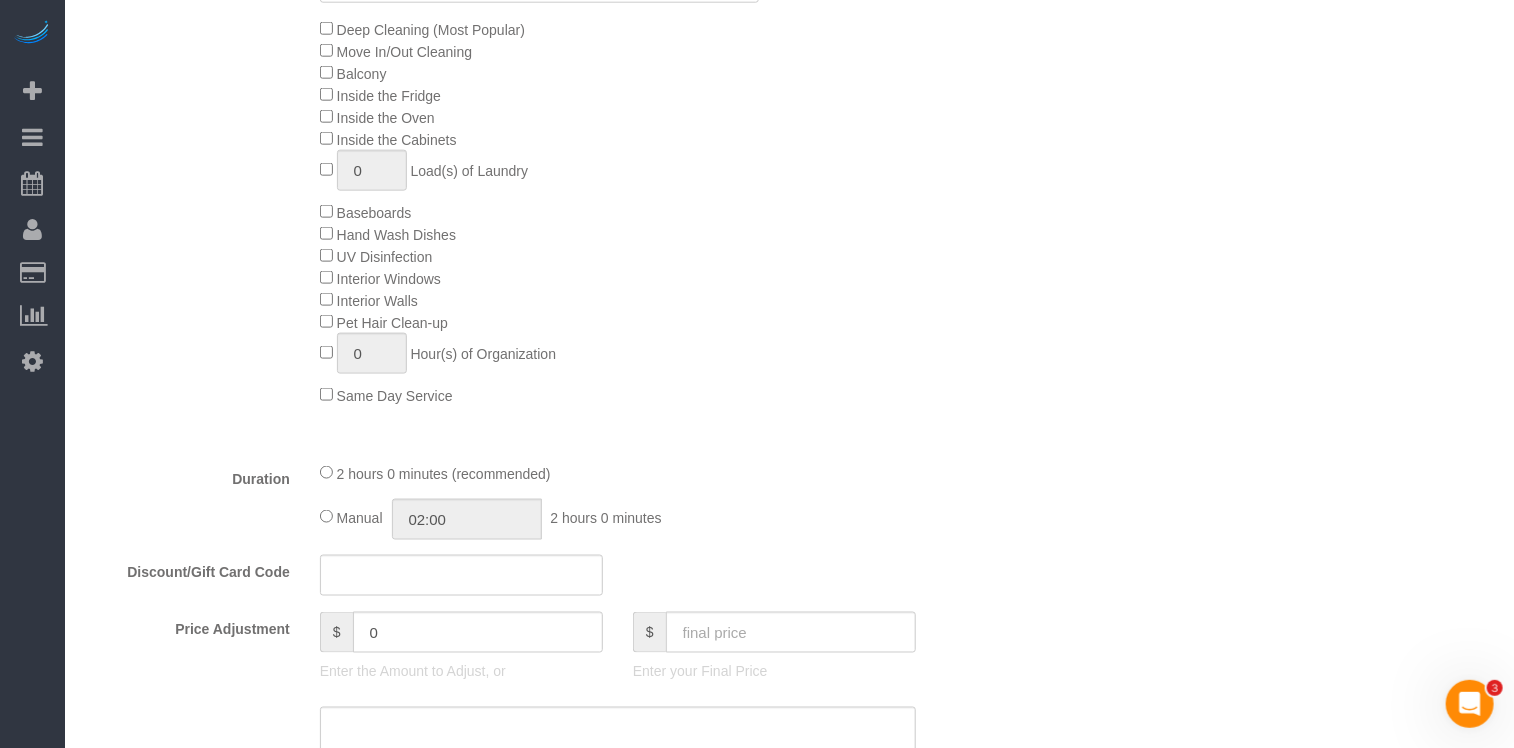 scroll, scrollTop: 88, scrollLeft: 0, axis: vertical 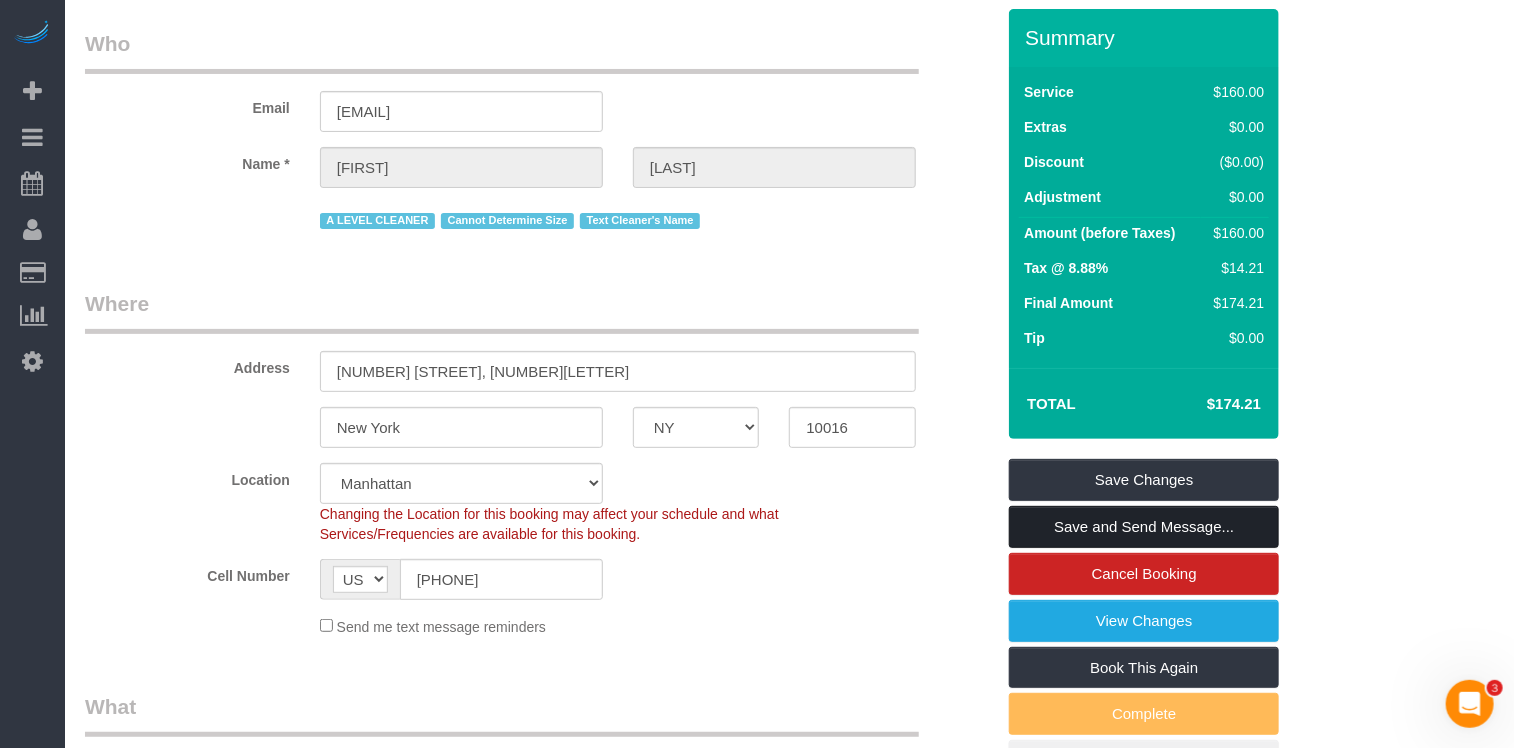 click on "Save and Send Message..." at bounding box center [1144, 527] 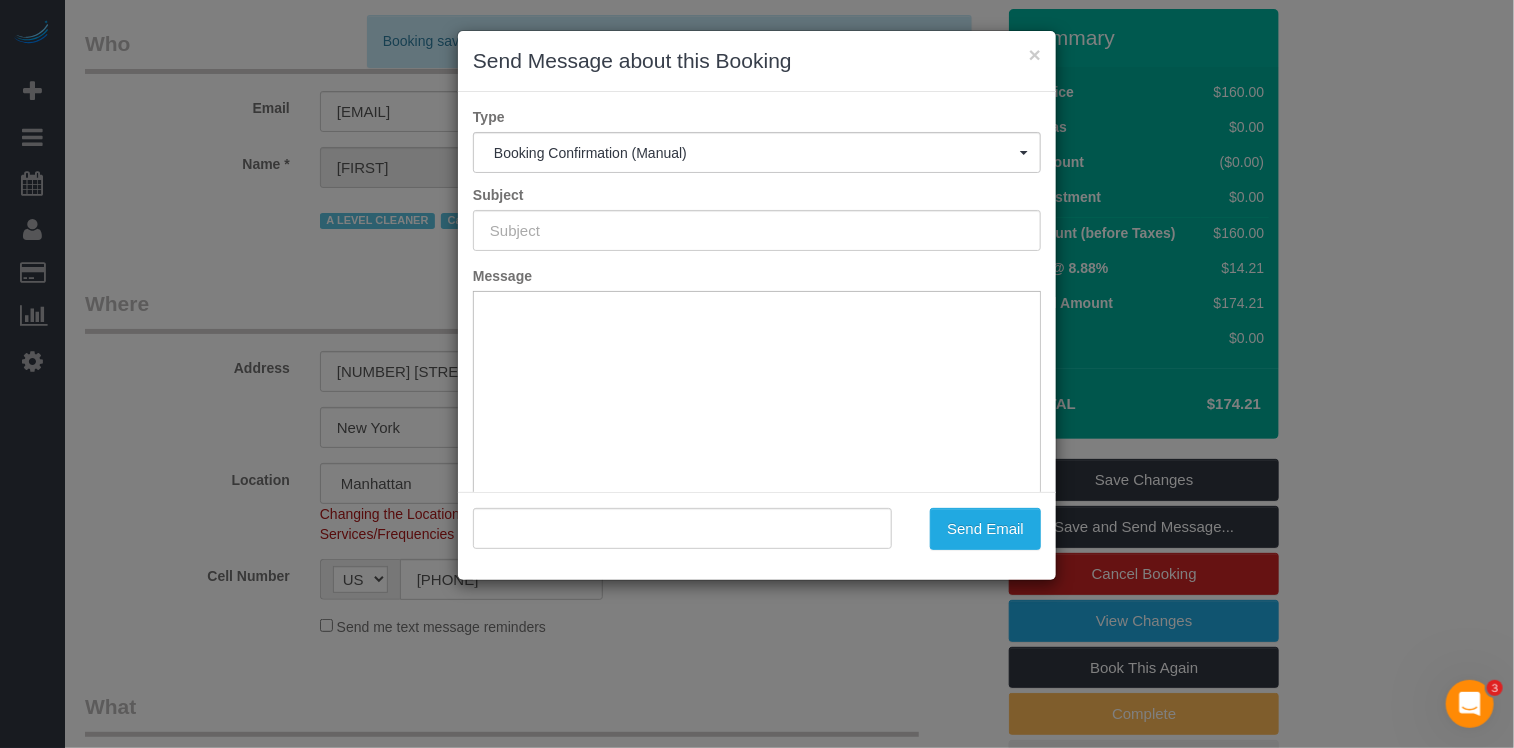 type on "Cleaning Confirmed for 08/07/2025 at 10:00am" 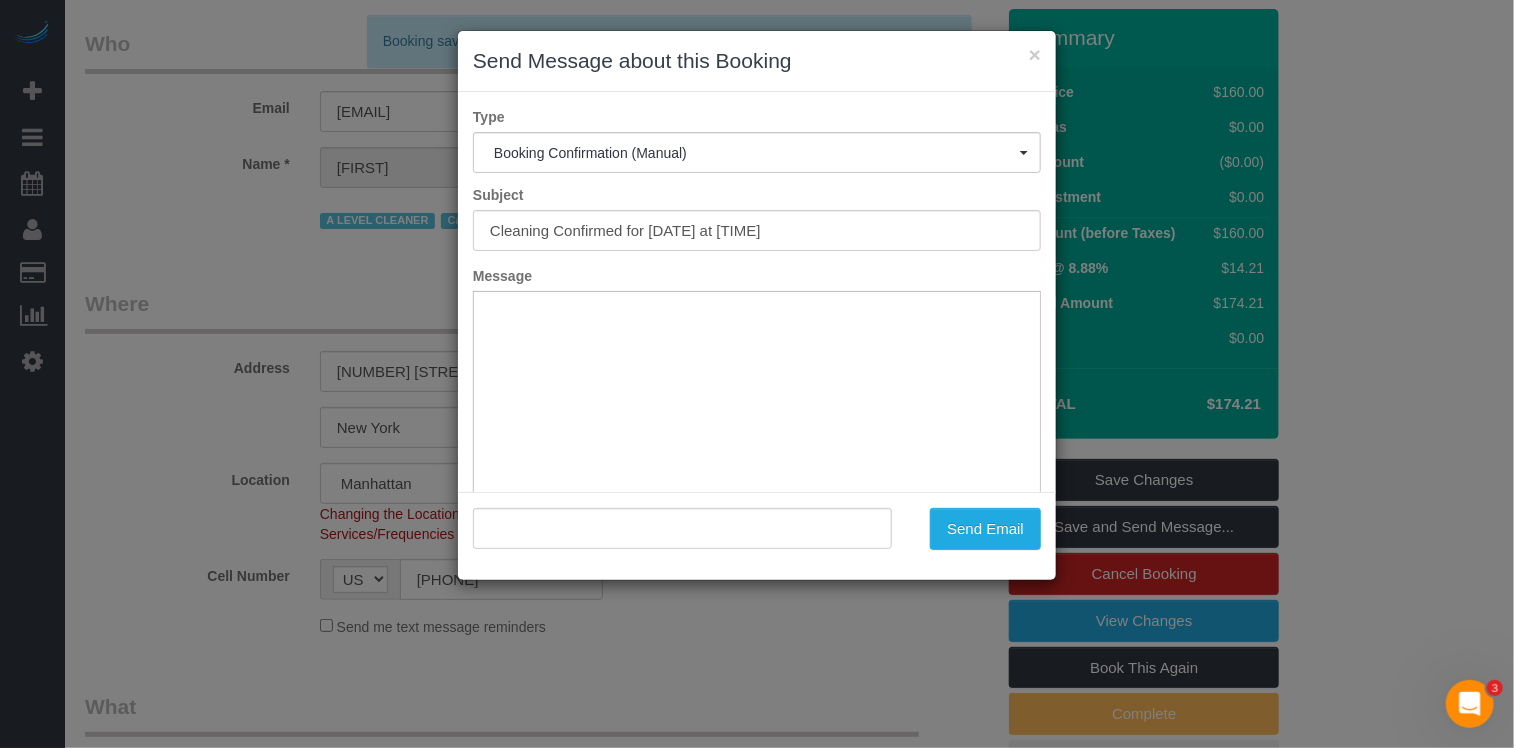 type on ""Dino DellOrto" <dinodellorto@gmail.com>" 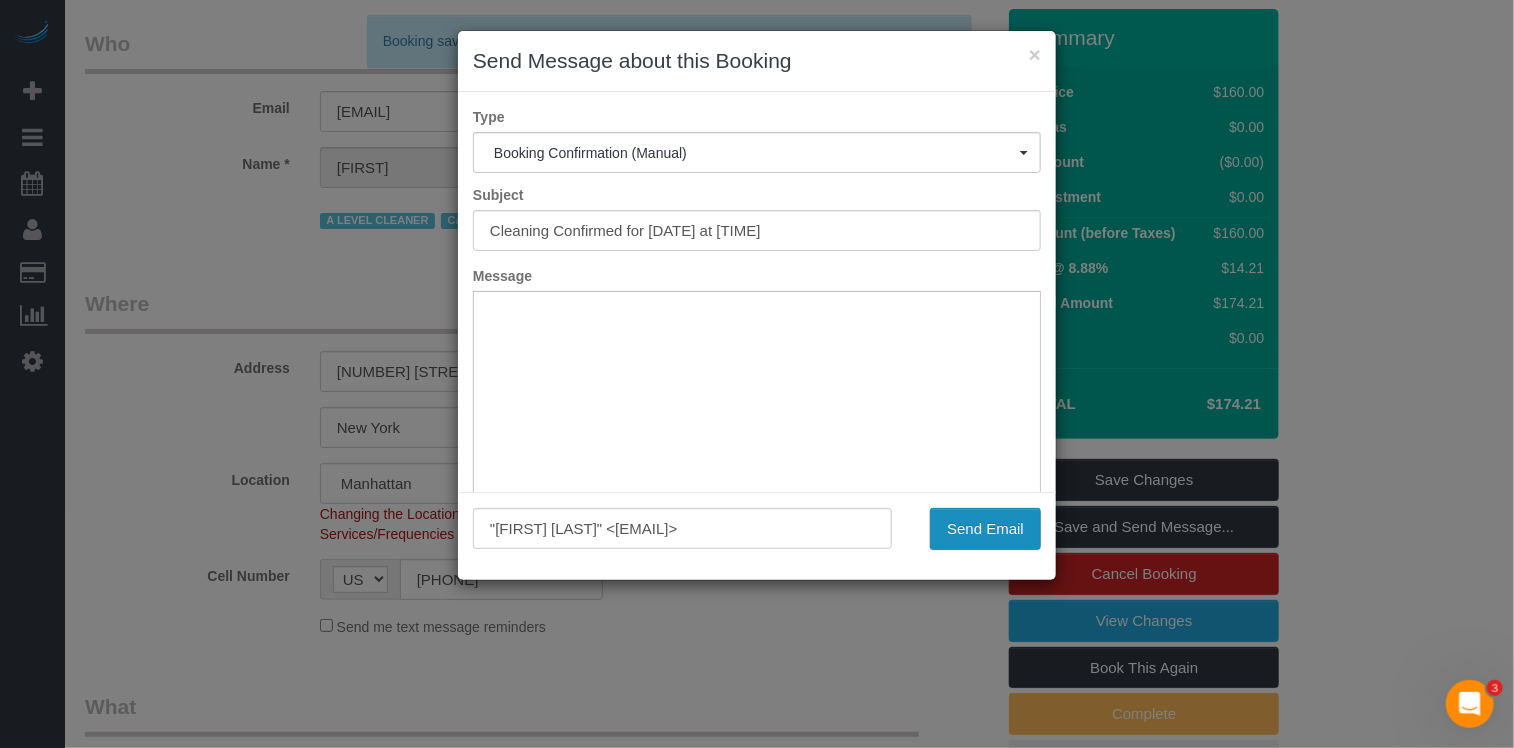 scroll, scrollTop: 0, scrollLeft: 0, axis: both 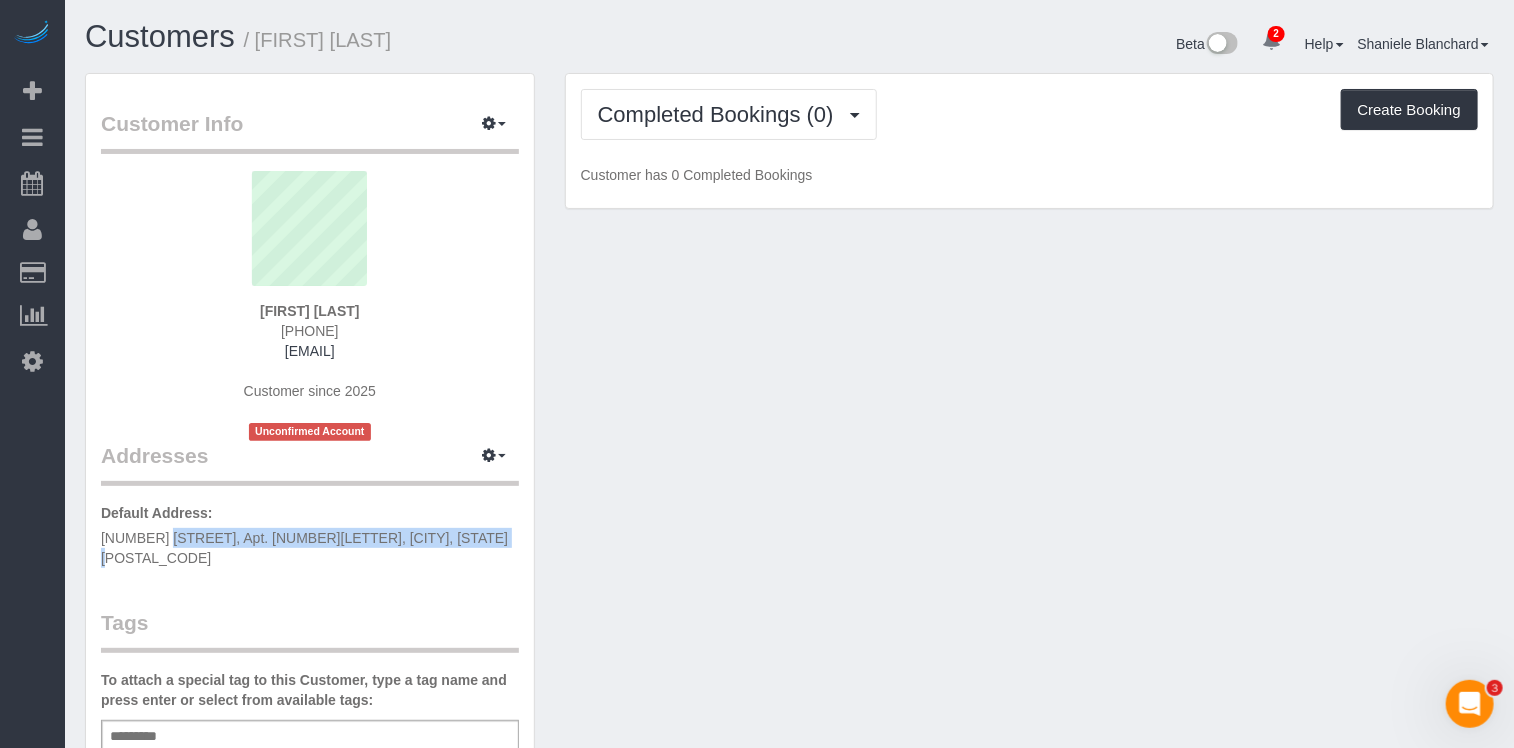drag, startPoint x: 447, startPoint y: 532, endPoint x: 90, endPoint y: 536, distance: 357.0224 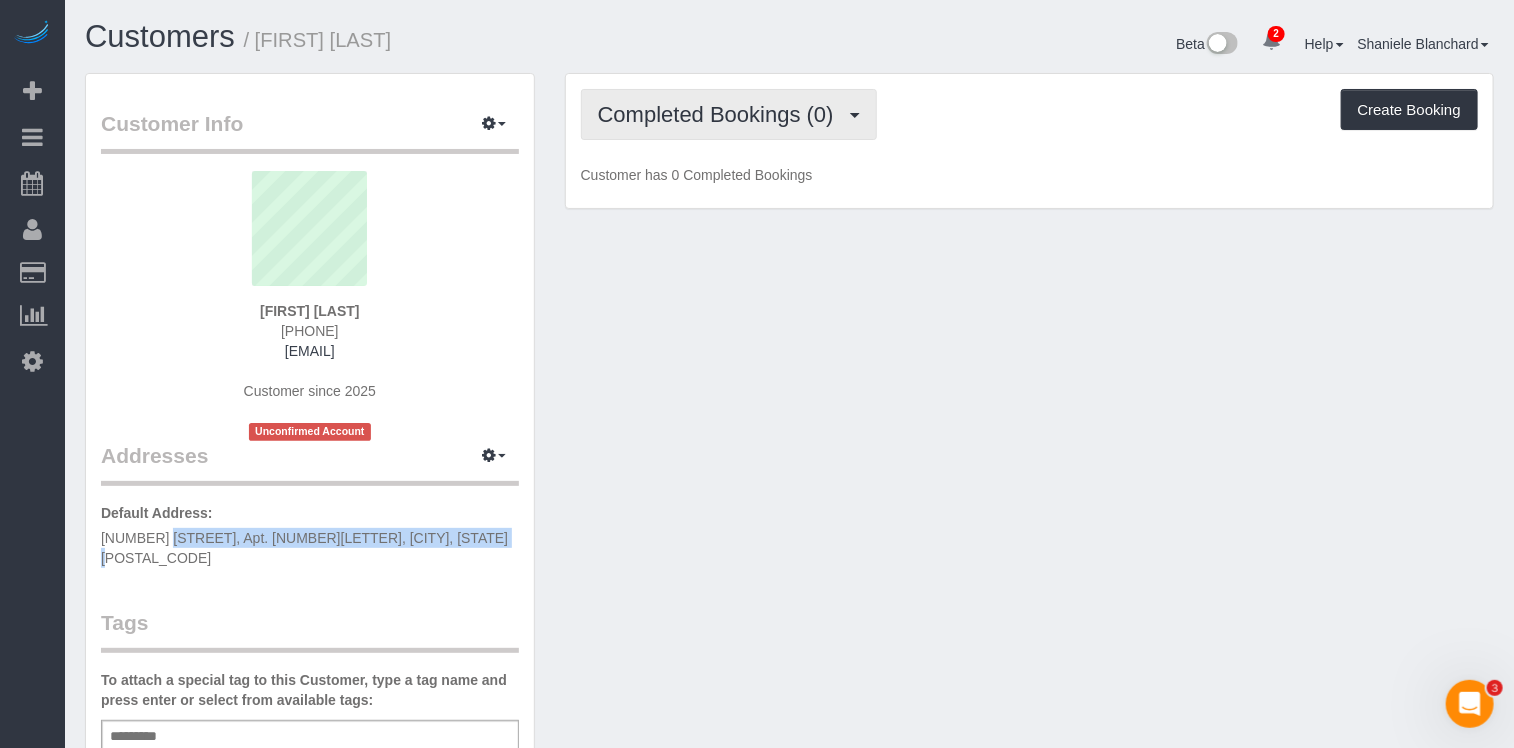 click on "Completed Bookings (0)" at bounding box center [721, 114] 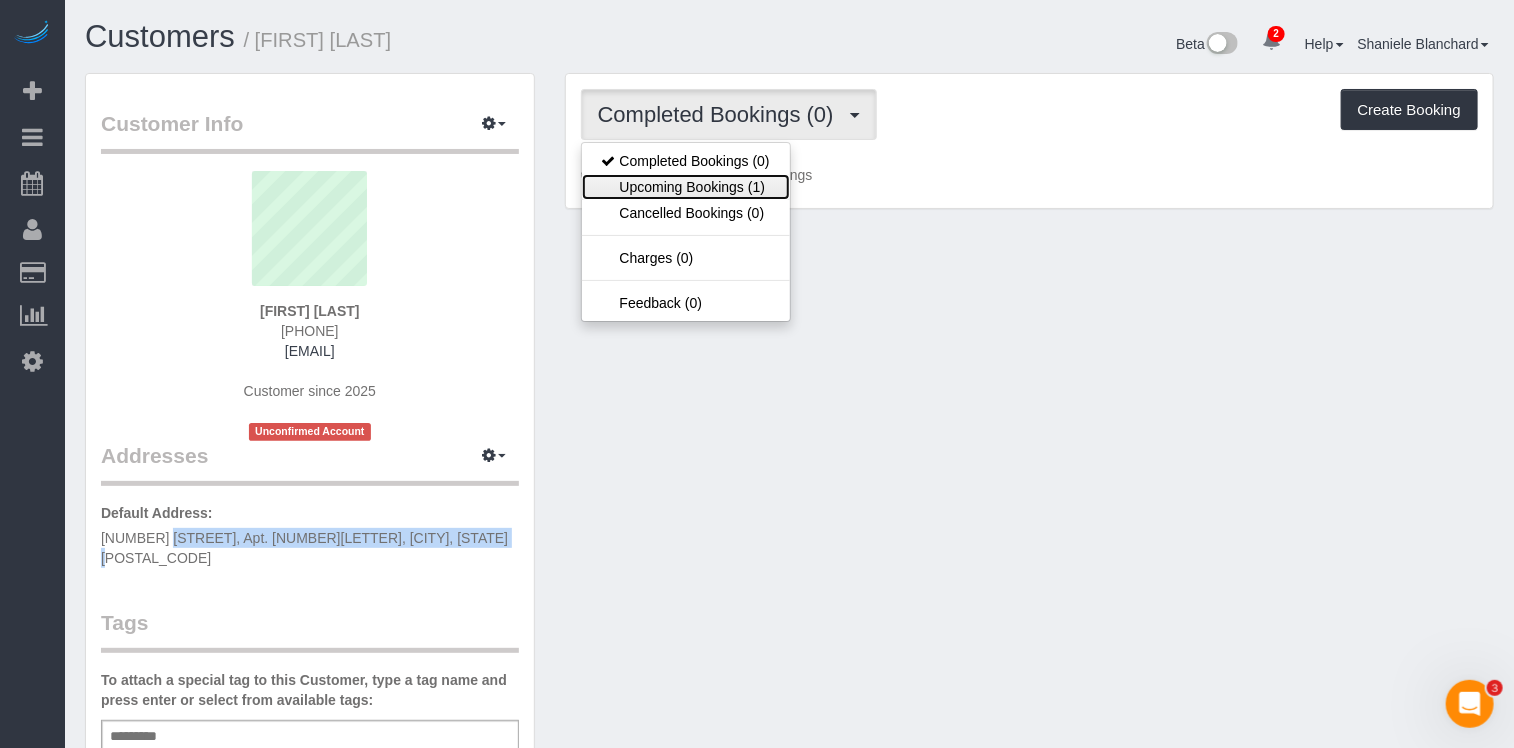 click on "Upcoming Bookings (1)" at bounding box center (686, 187) 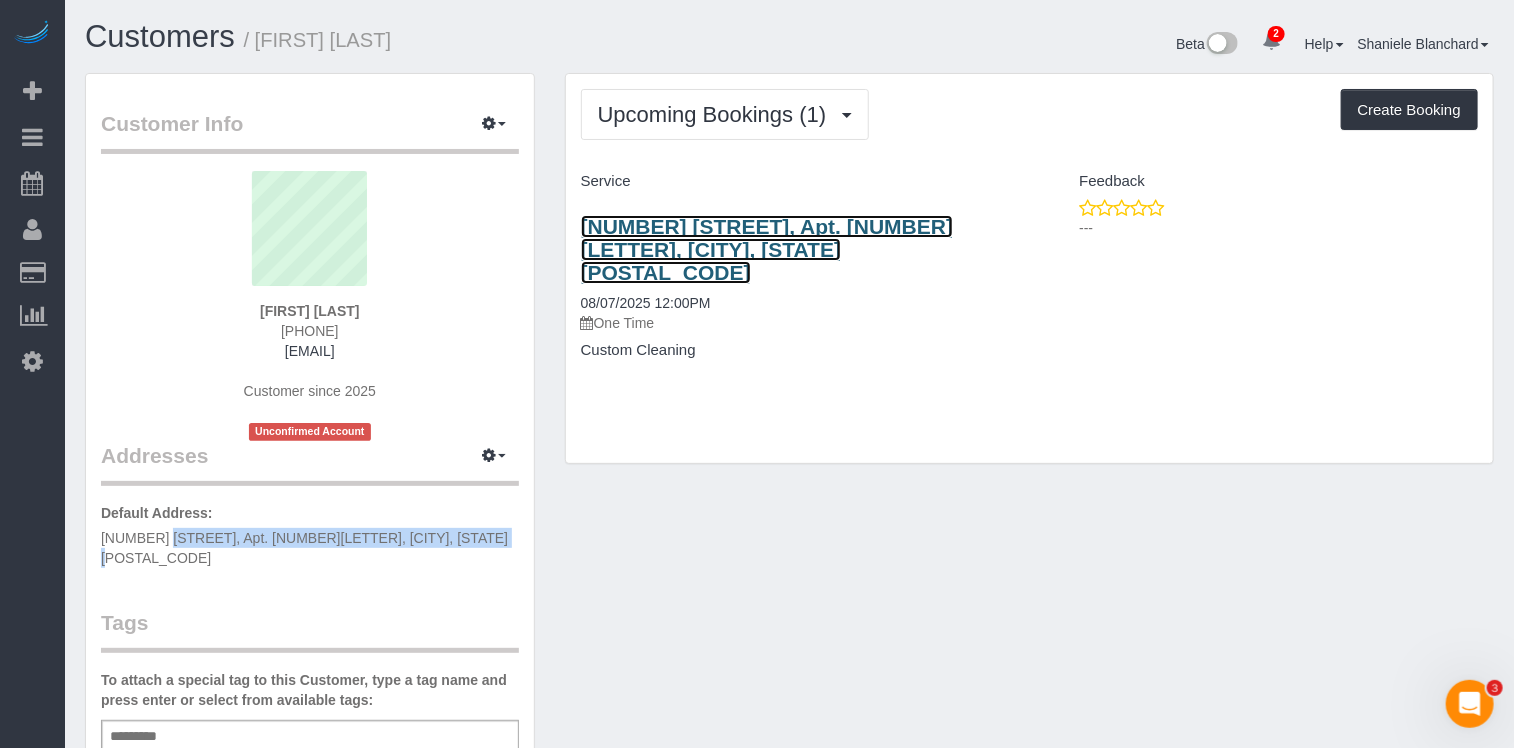 click on "[NUMBER] [STREET], Apt. [NUMBER][LETTER], [CITY], [STATE] [POSTAL_CODE]" at bounding box center [767, 249] 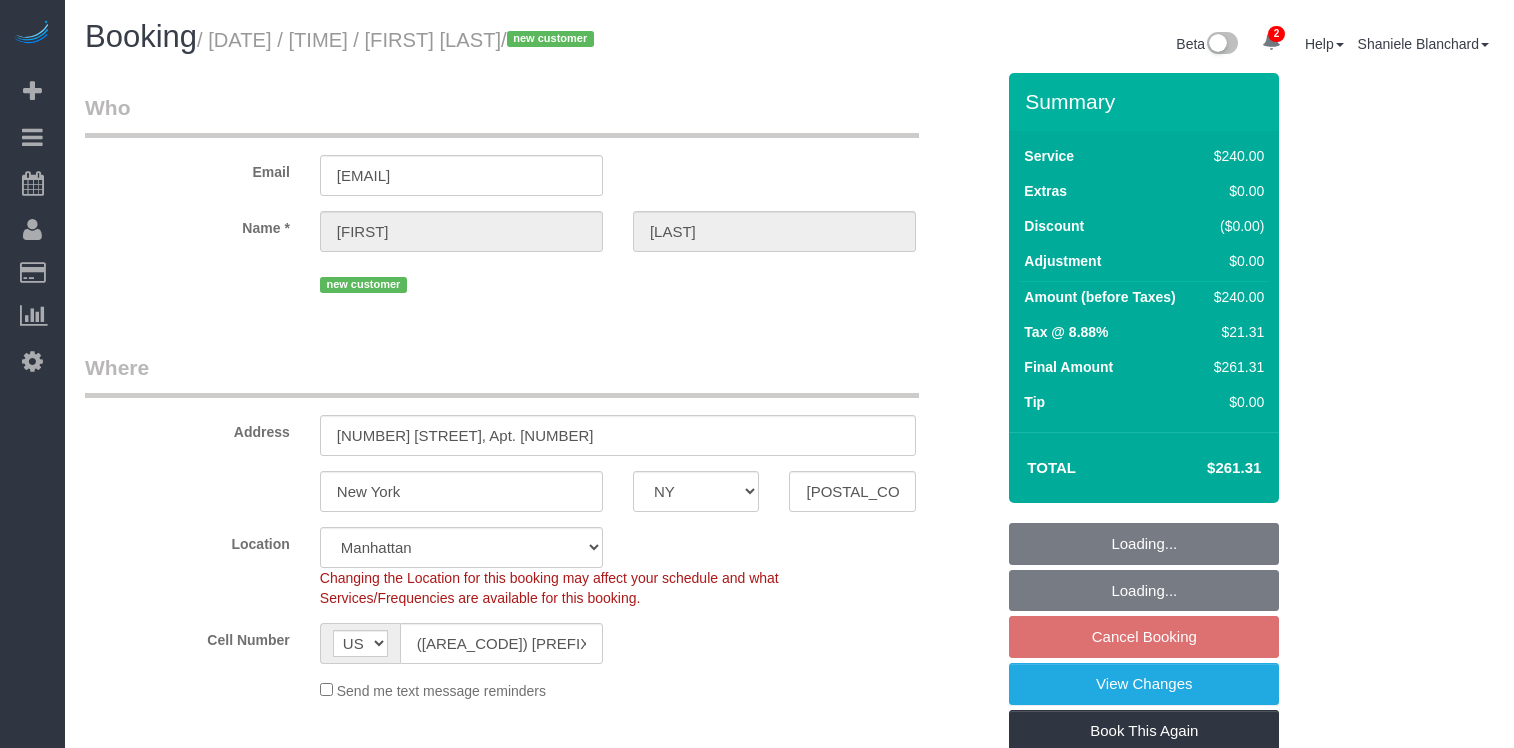 select on "NY" 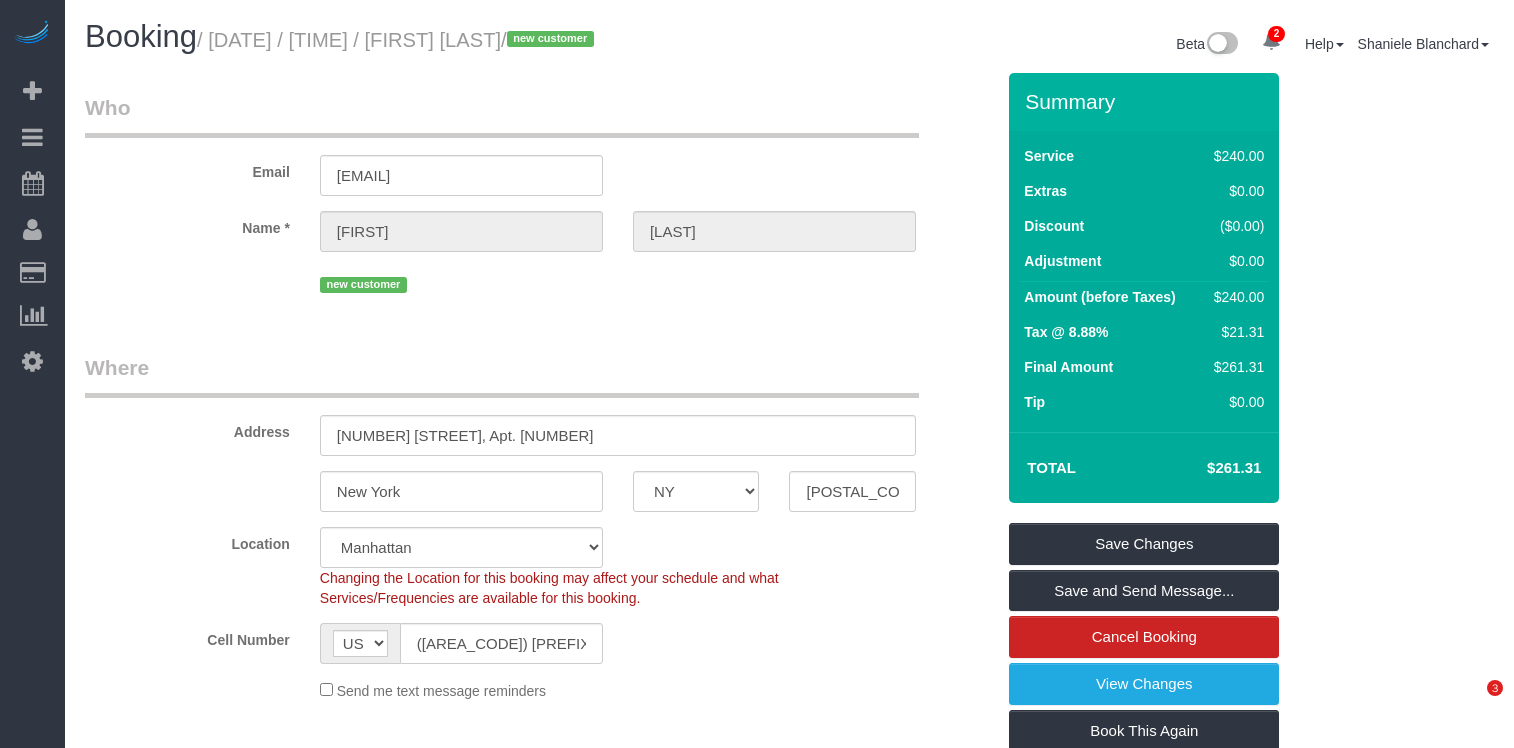 scroll, scrollTop: 0, scrollLeft: 0, axis: both 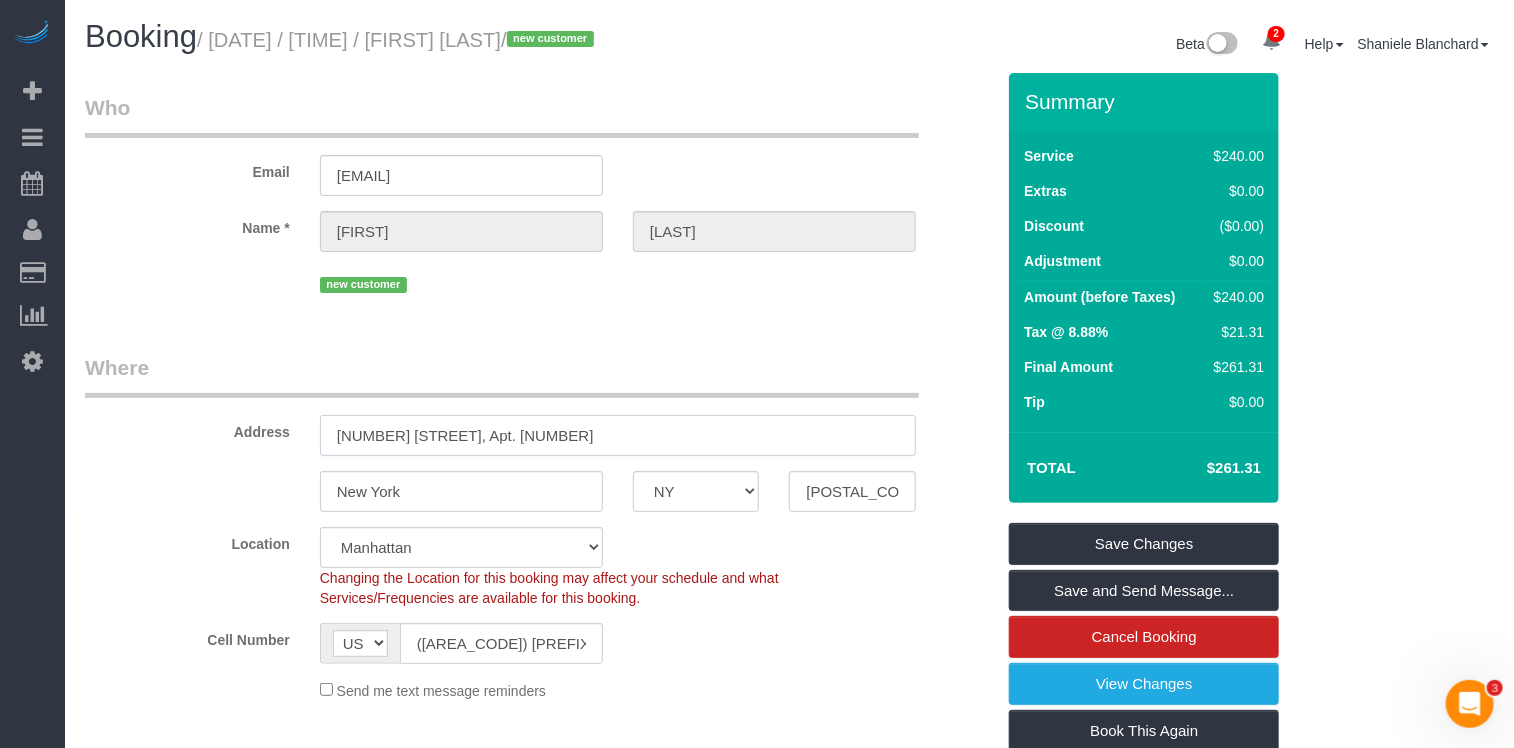 click on "[NUMBER] [STREET], Apt. [NUMBER]" at bounding box center (618, 435) 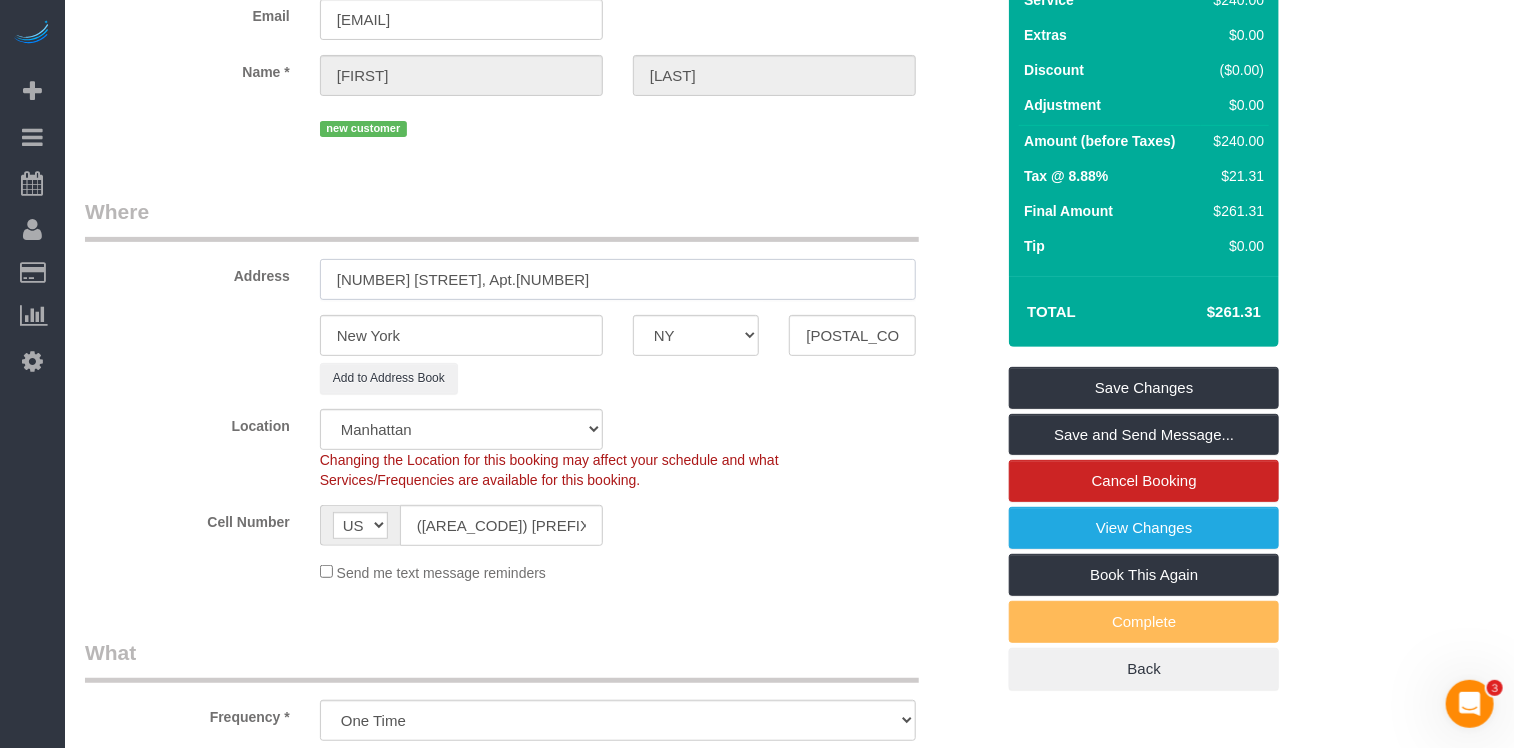 type on "[NUMBER] [STREET], Apt.[NUMBER]" 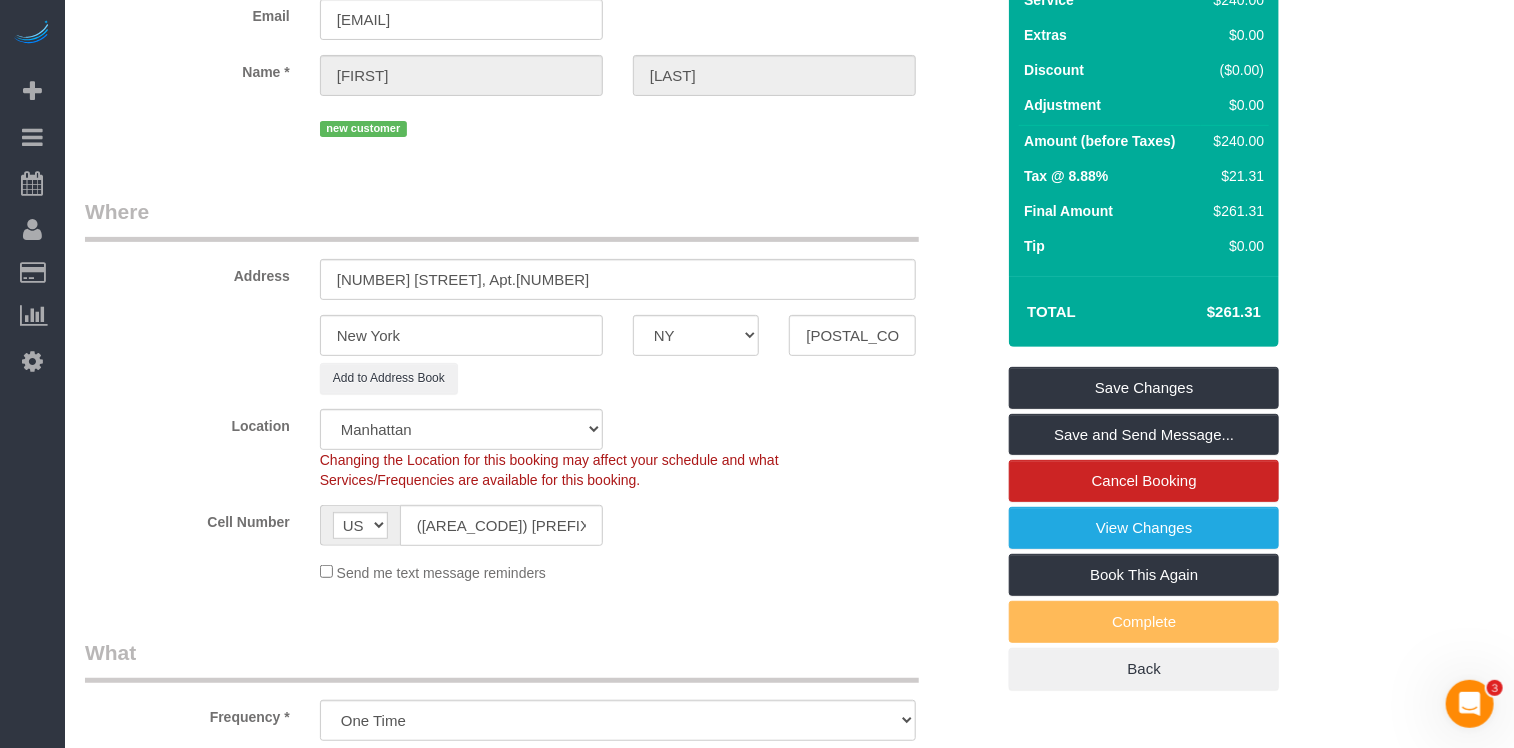 click on "Who
Email
[EMAIL]
Name *
[FIRST]
[LAST]
new customer" at bounding box center [539, 47] 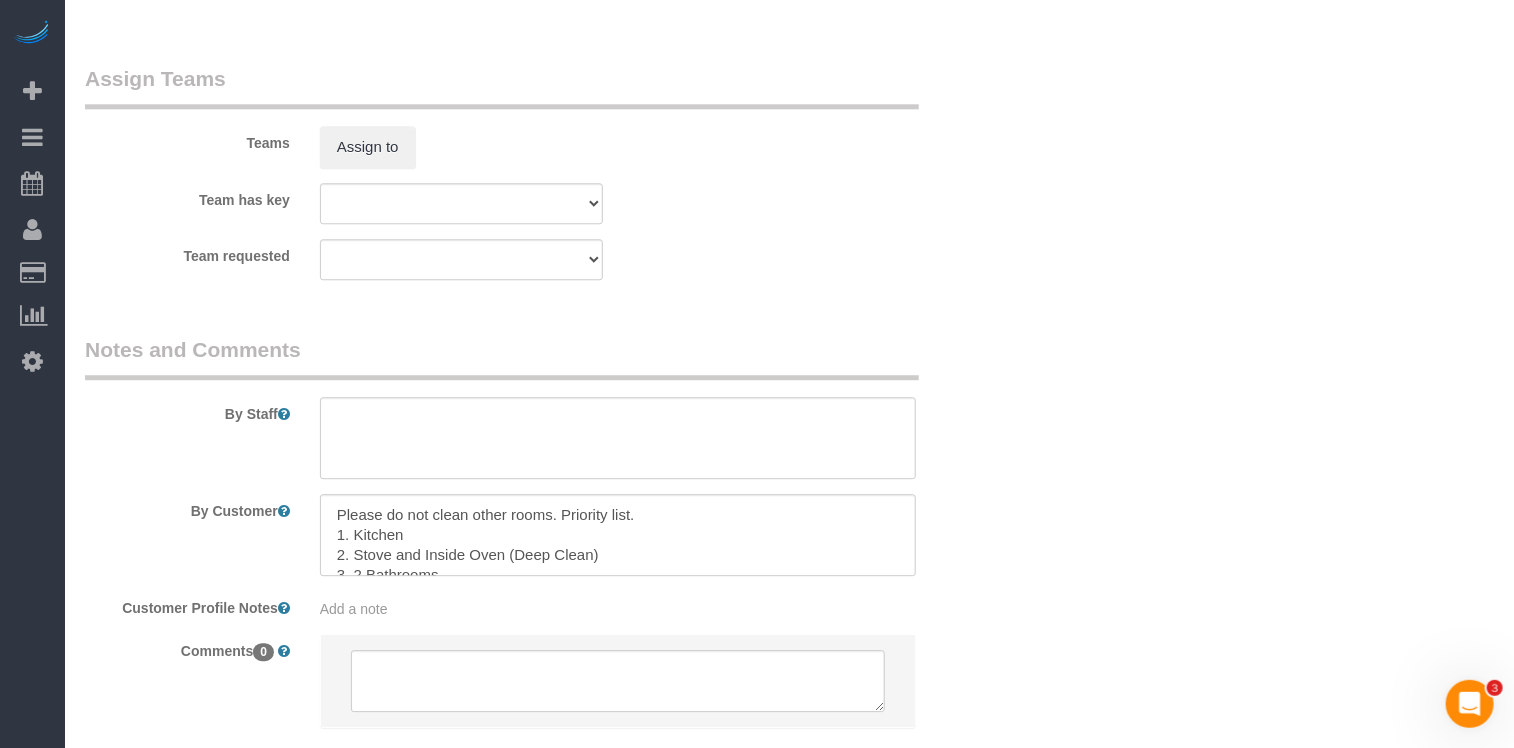 scroll, scrollTop: 2362, scrollLeft: 0, axis: vertical 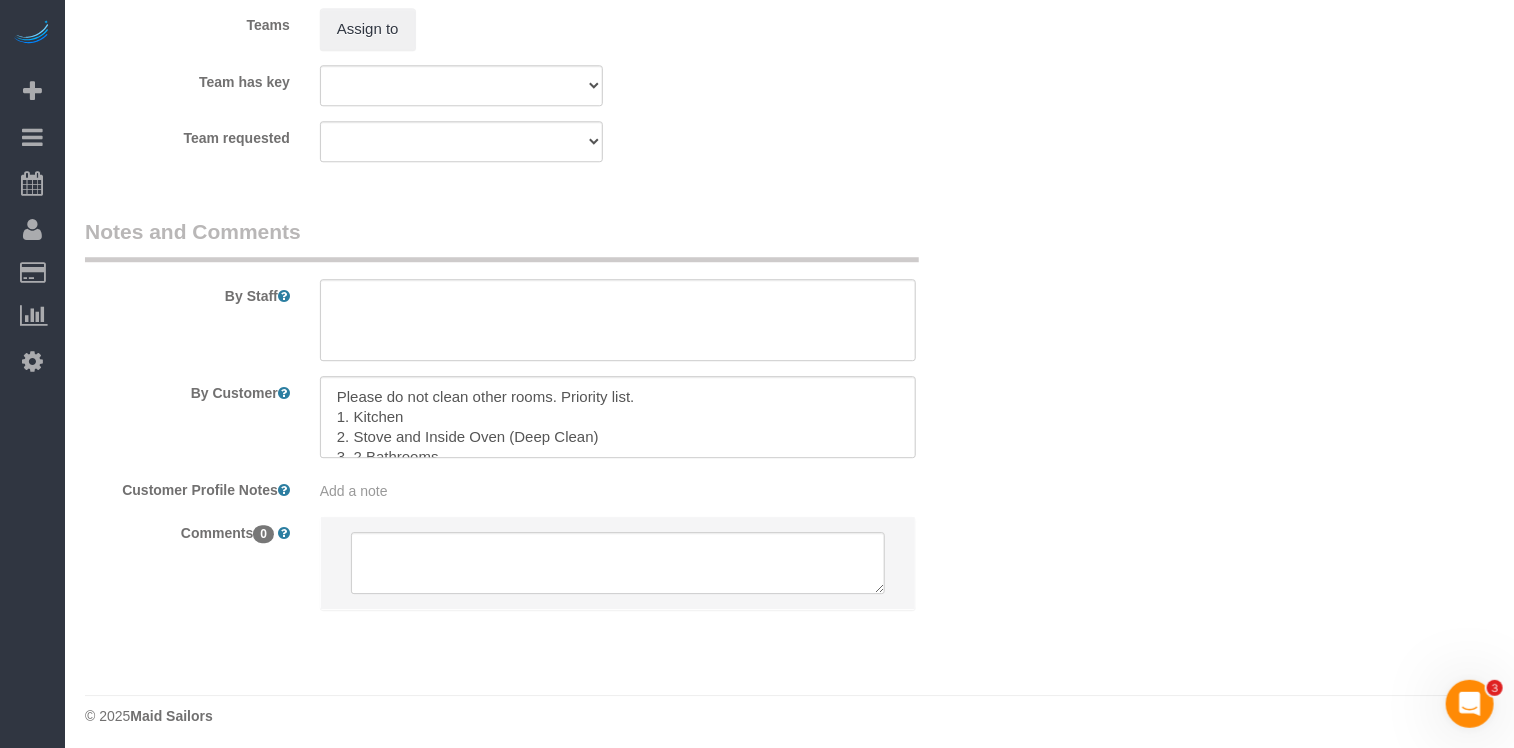 click on "Add a note" at bounding box center (354, 491) 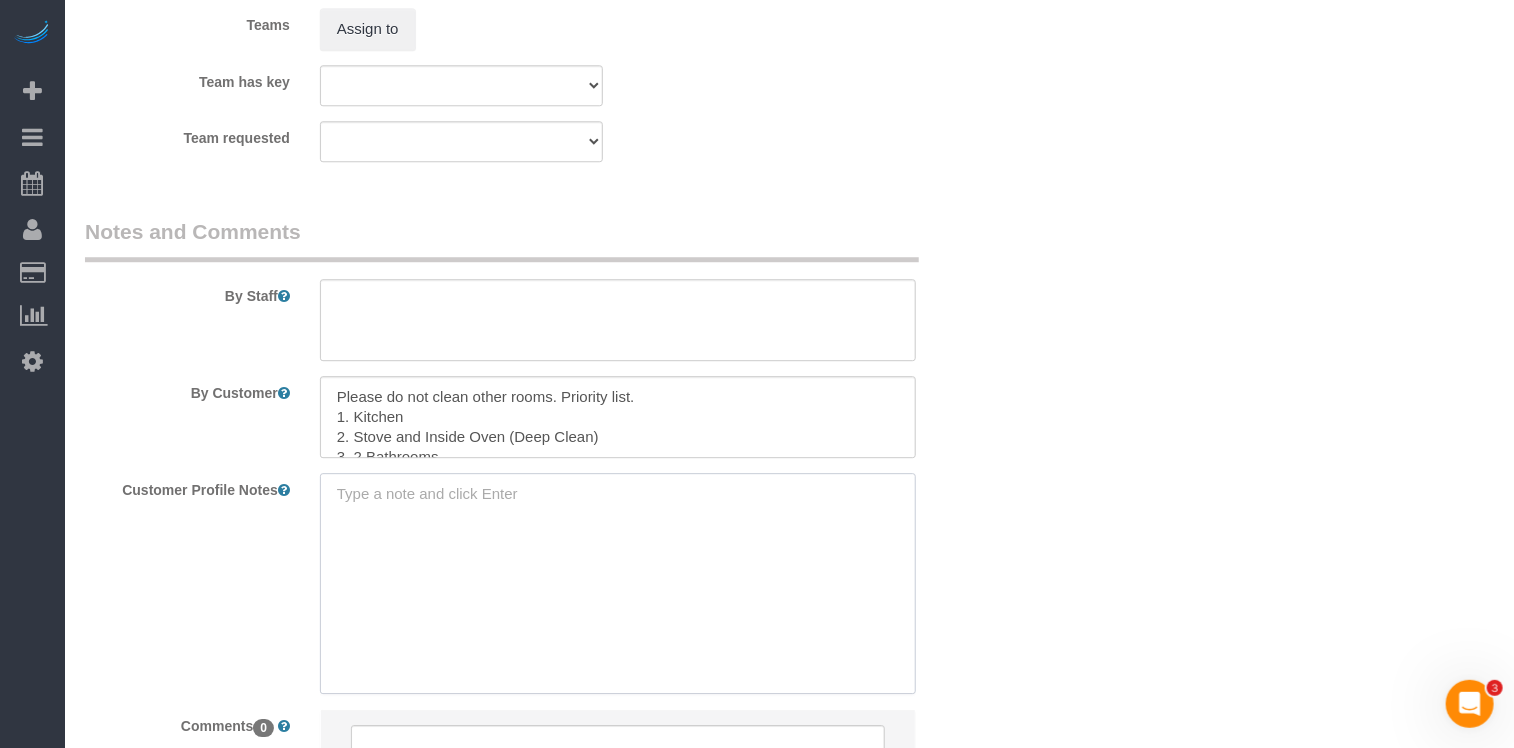 paste on "https://streeteasy.com/building/the-brevard/28f" 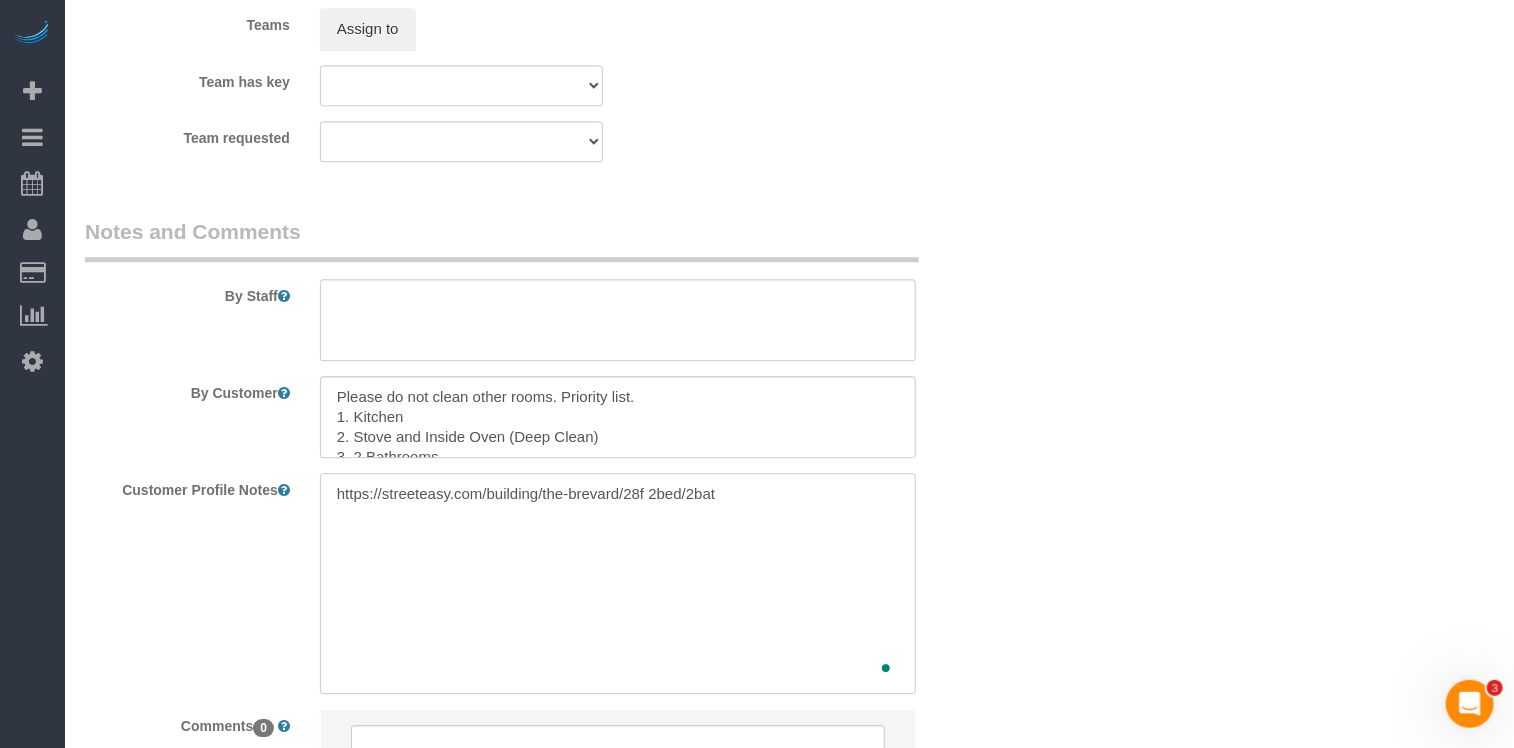 type on "https://streeteasy.com/building/the-brevard/28f 2bed/2bath" 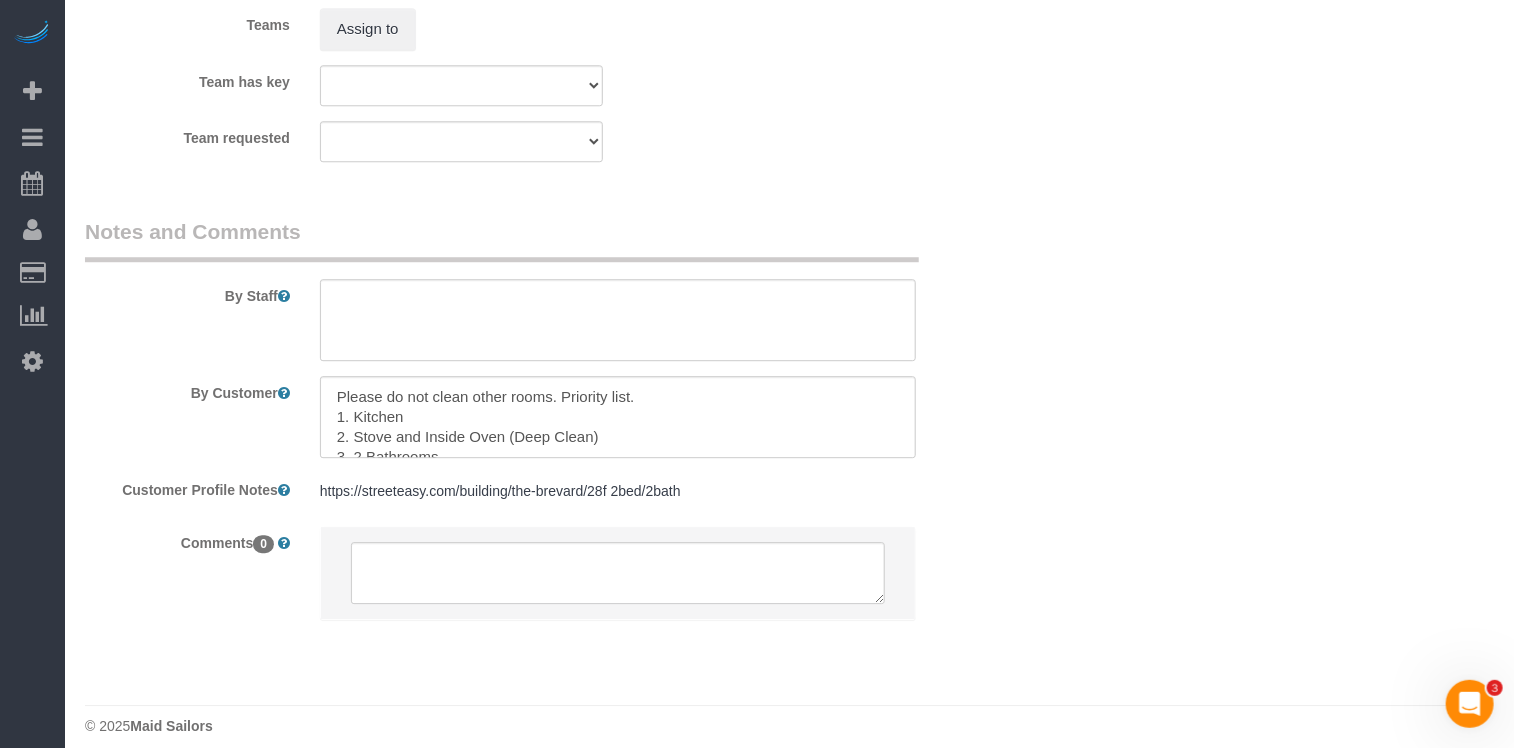 scroll, scrollTop: 1, scrollLeft: 0, axis: vertical 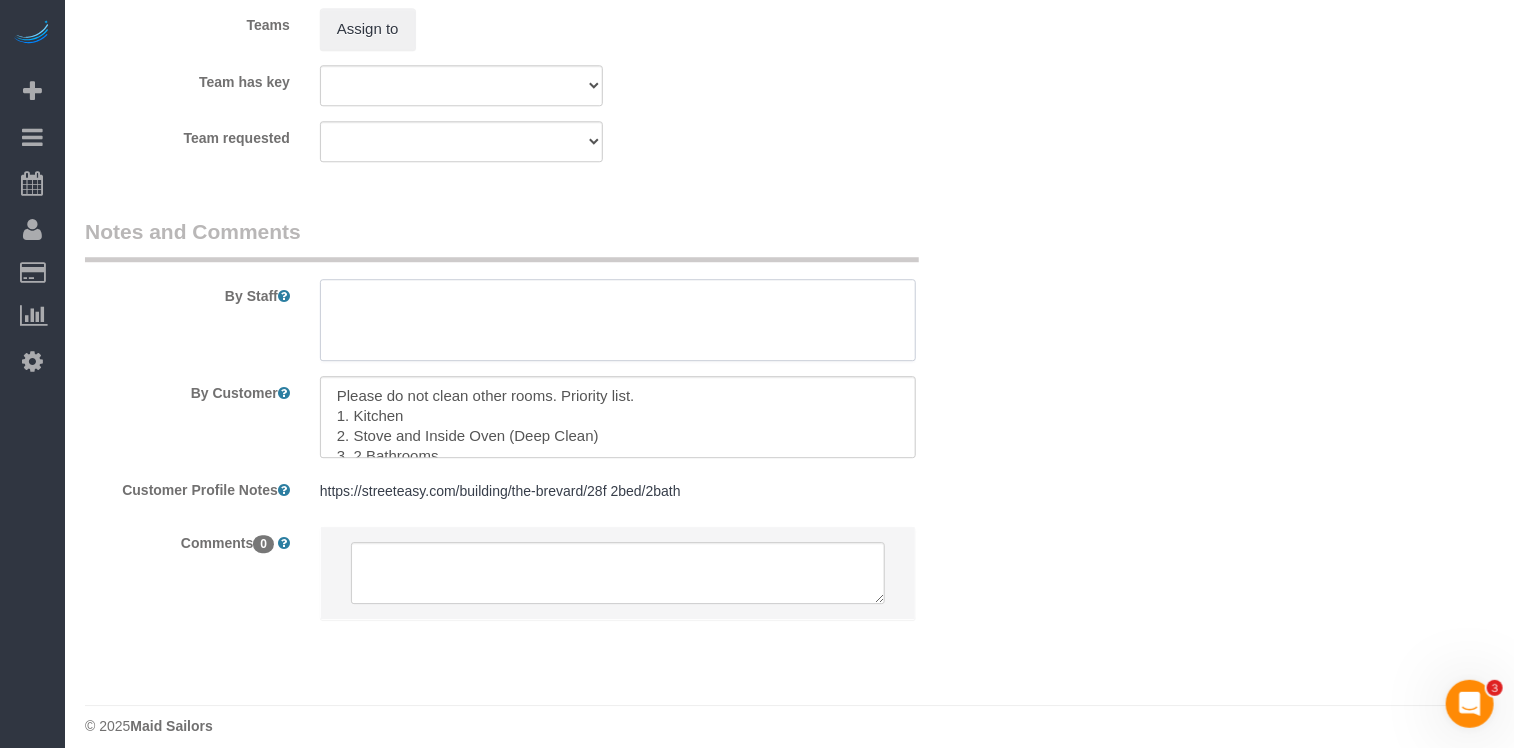click at bounding box center (618, 320) 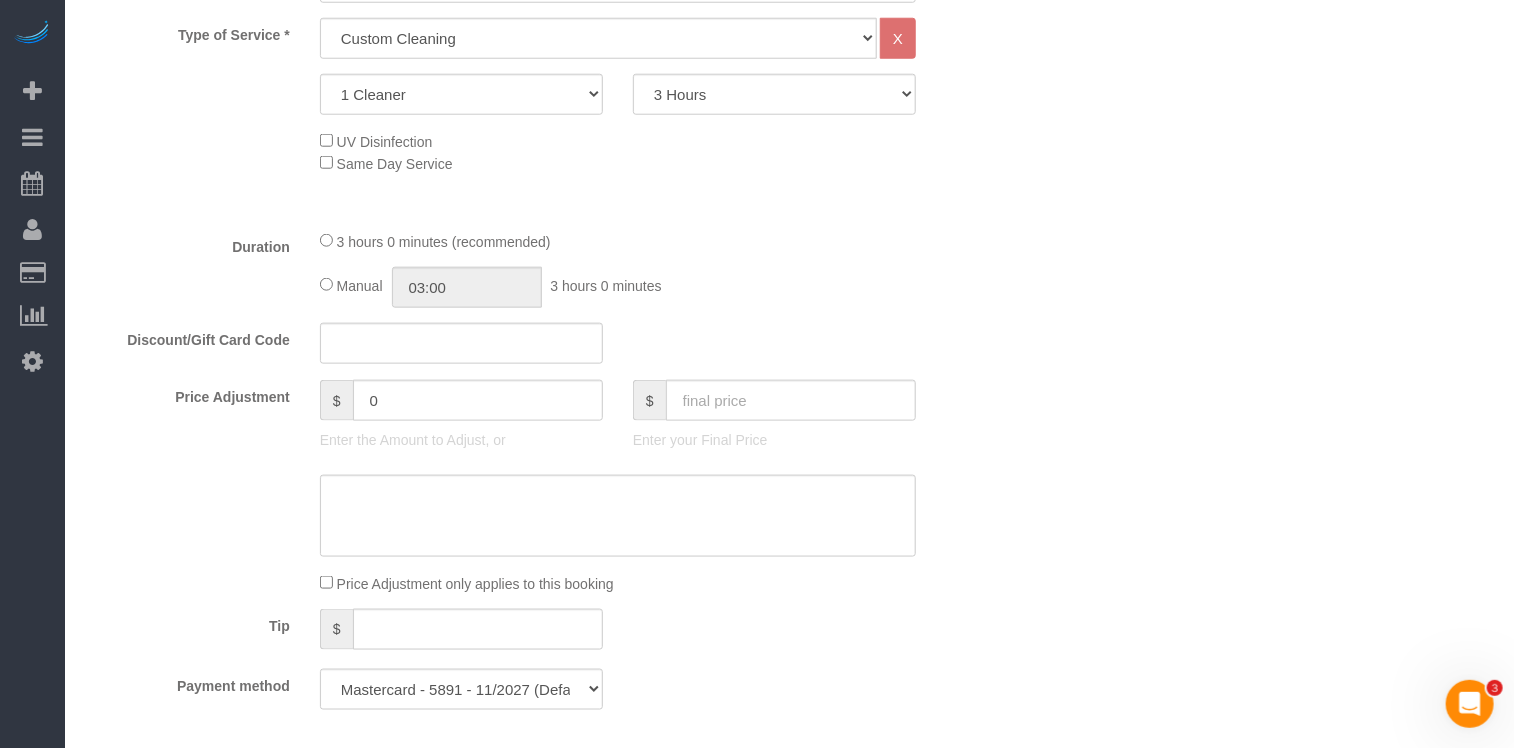 scroll, scrollTop: 413, scrollLeft: 0, axis: vertical 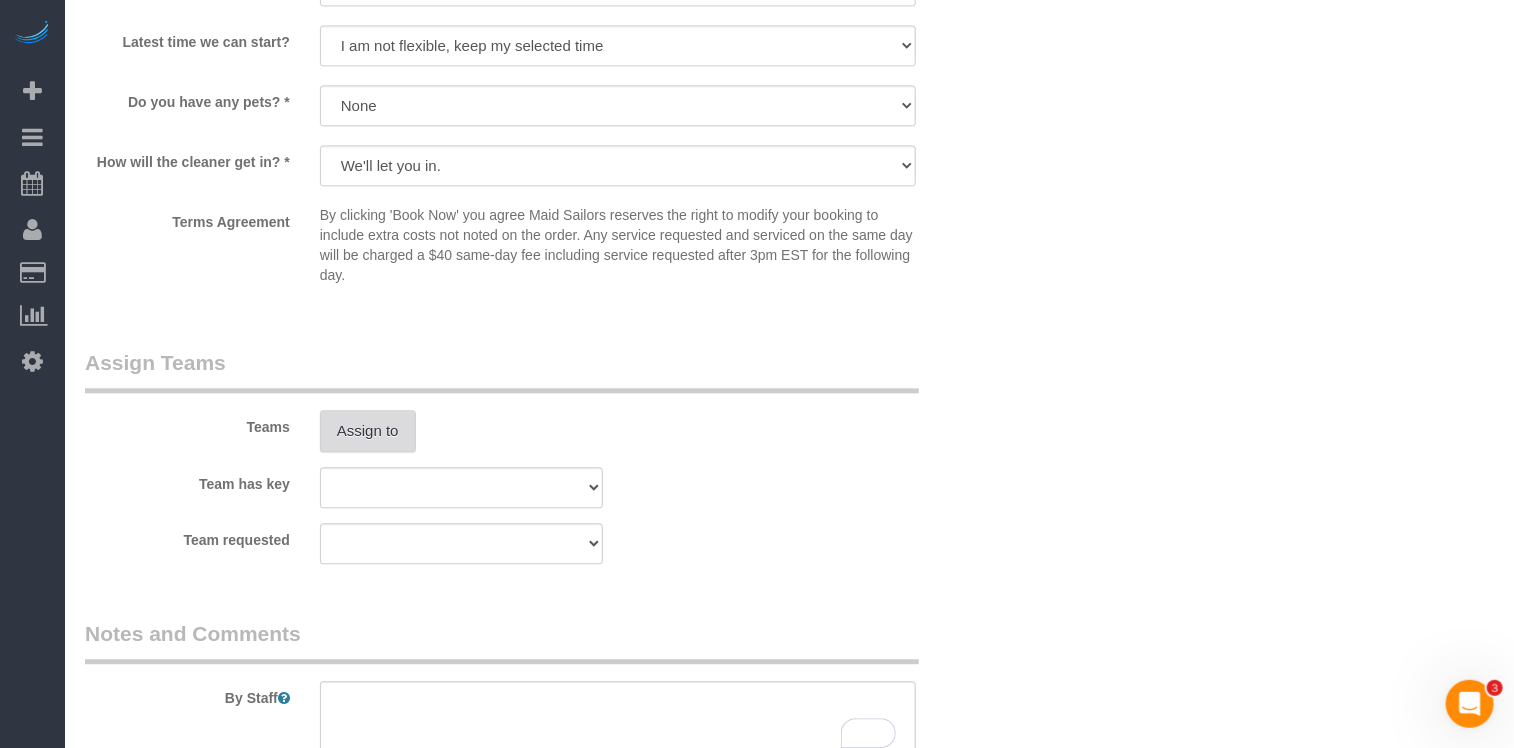 click on "Assign to" at bounding box center [368, 431] 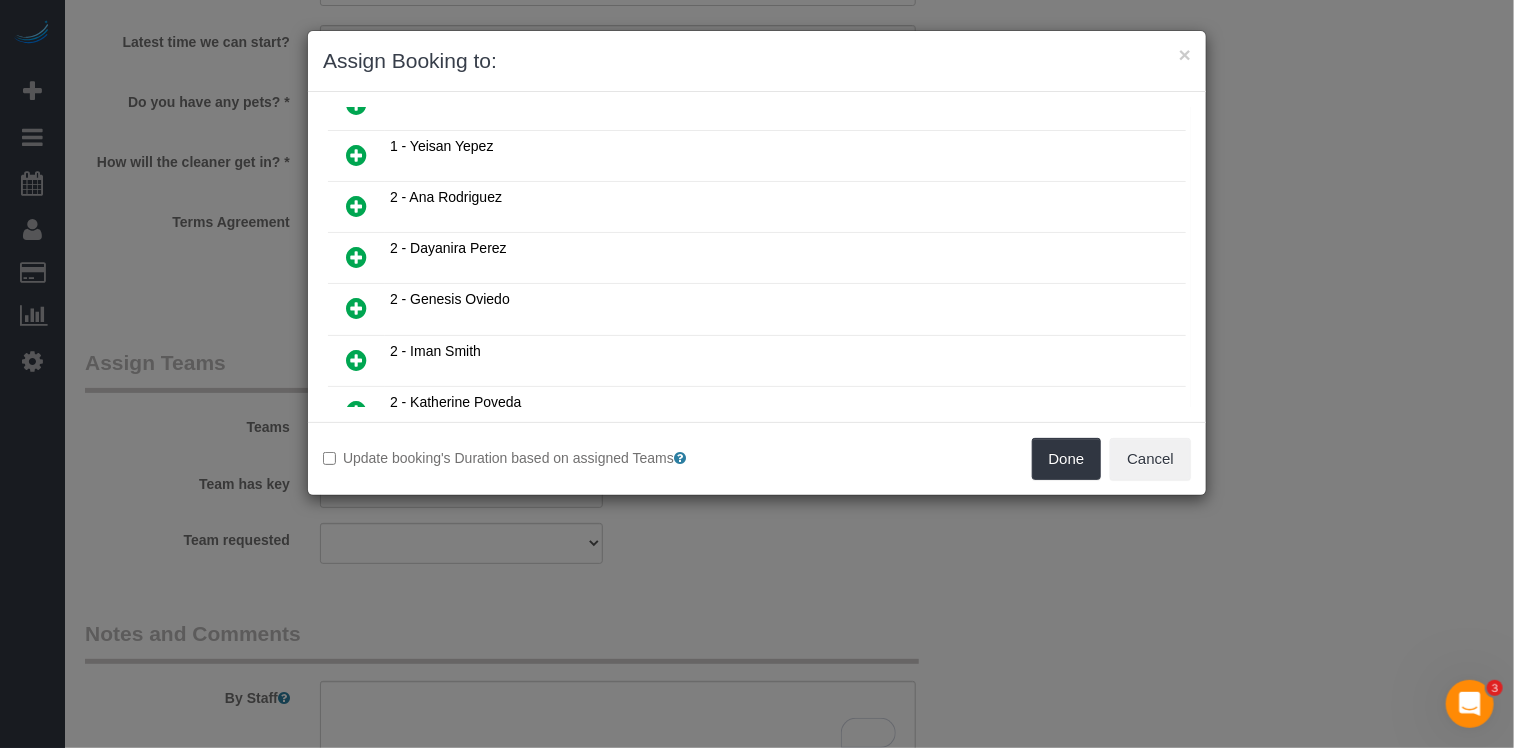 scroll, scrollTop: 1234, scrollLeft: 0, axis: vertical 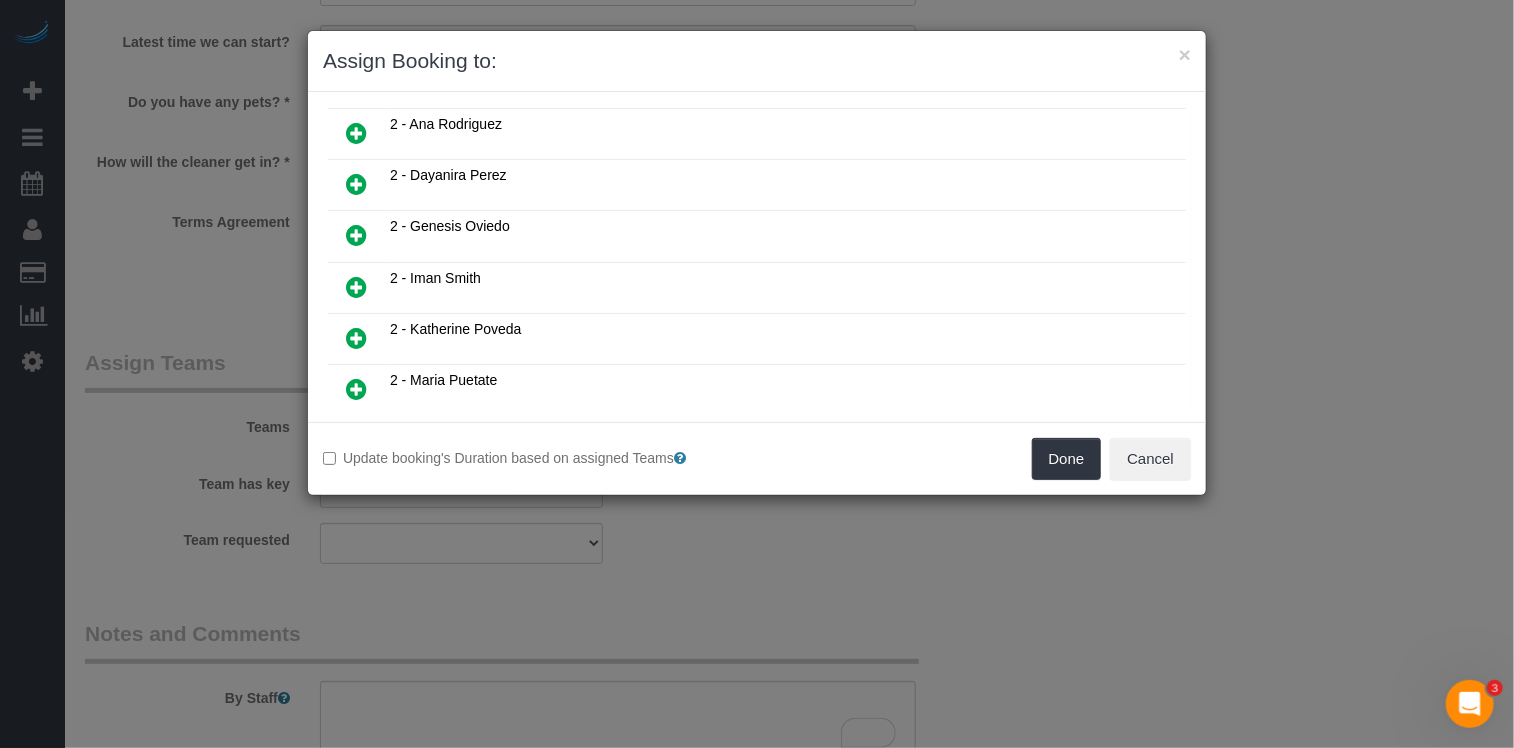 click at bounding box center [356, 235] 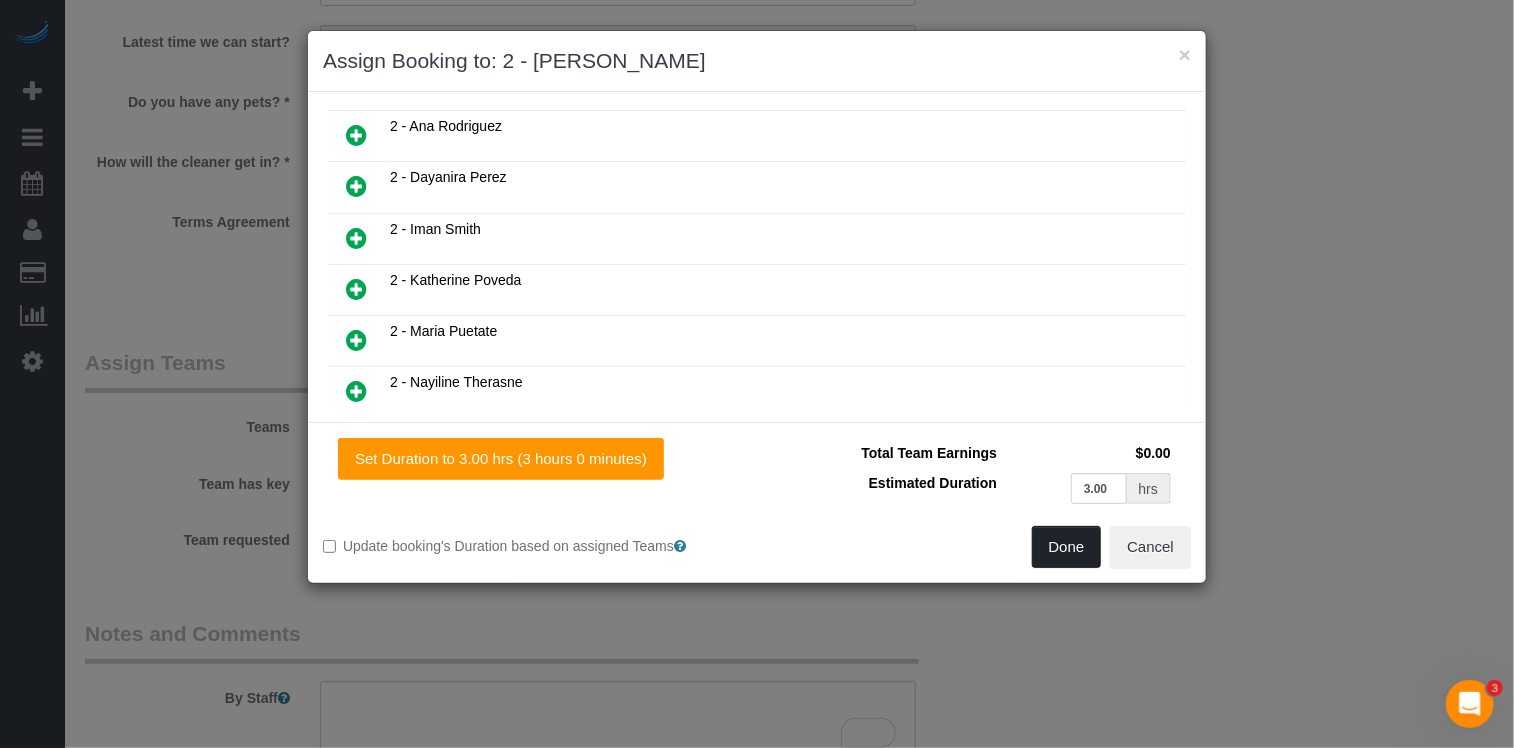 click on "Done" at bounding box center (1067, 547) 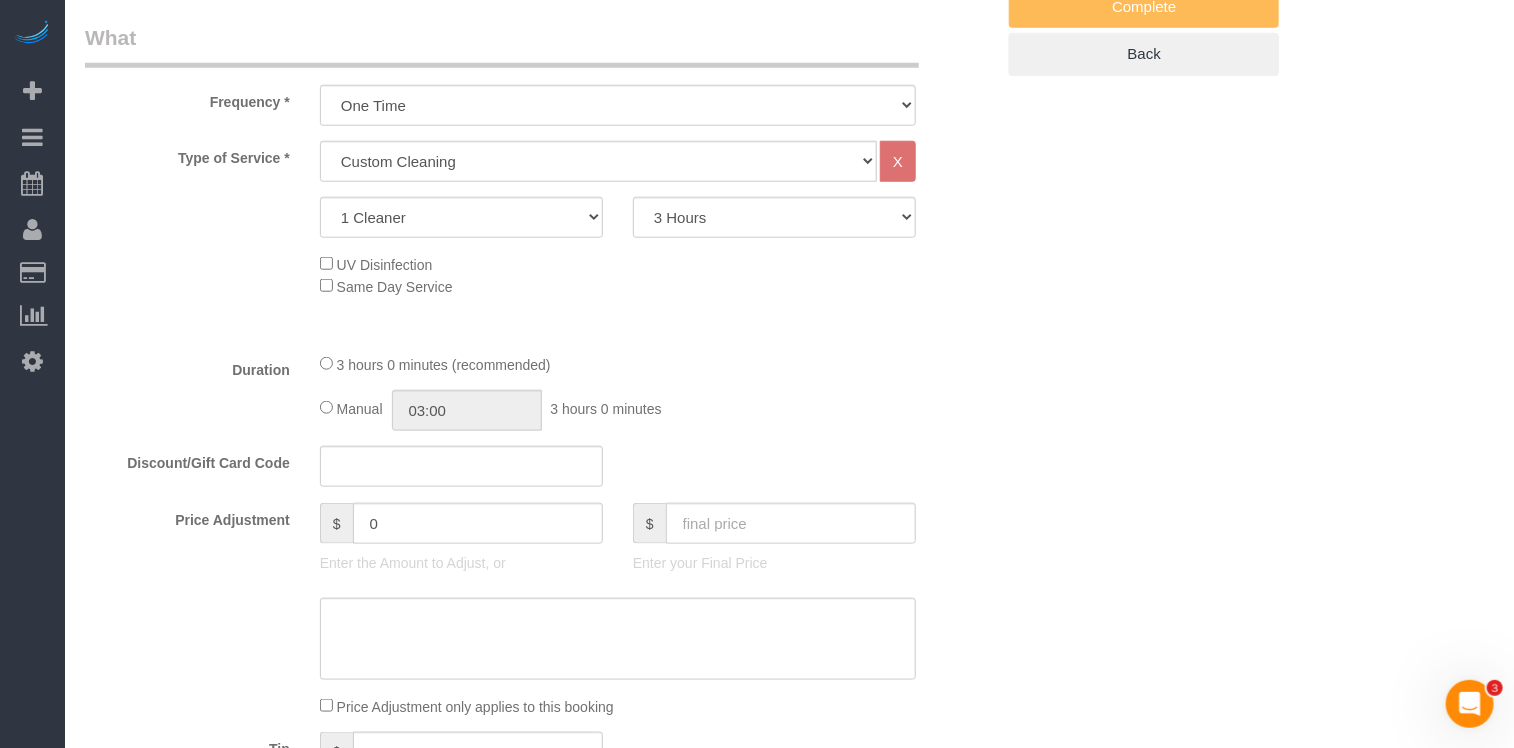 scroll, scrollTop: 0, scrollLeft: 0, axis: both 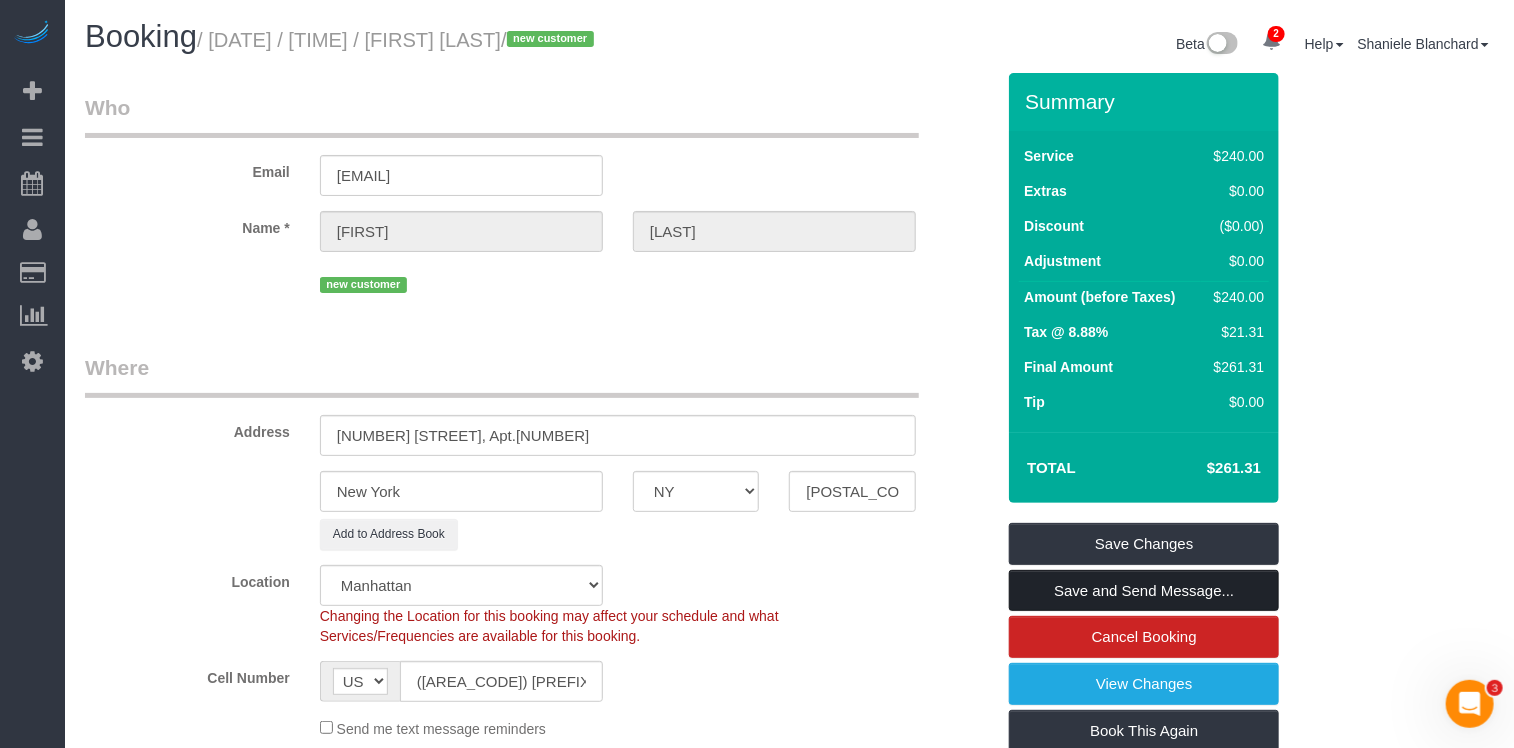 click on "Save and Send Message..." at bounding box center [1144, 591] 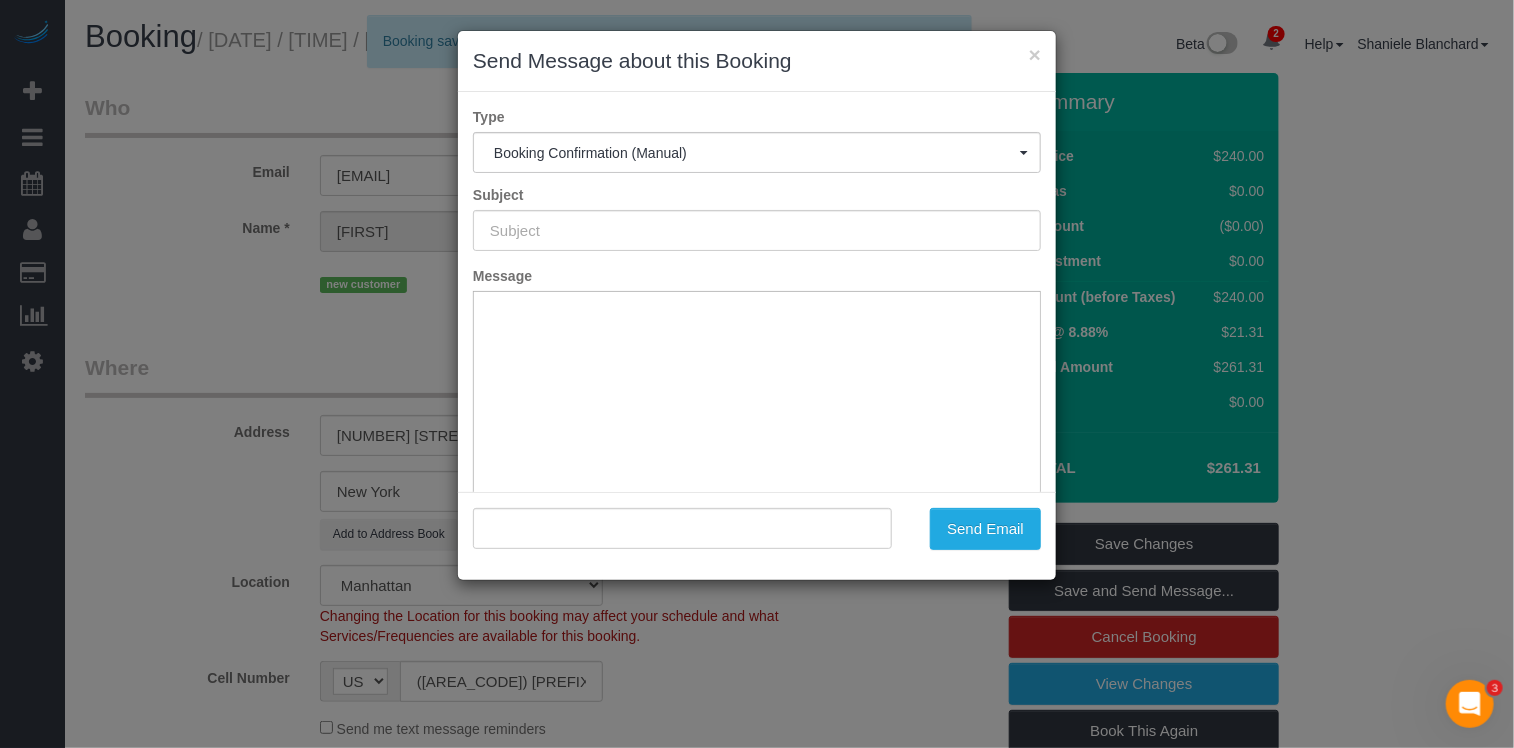 type on "Cleaning Confirmed for [DATE] at [TIME]" 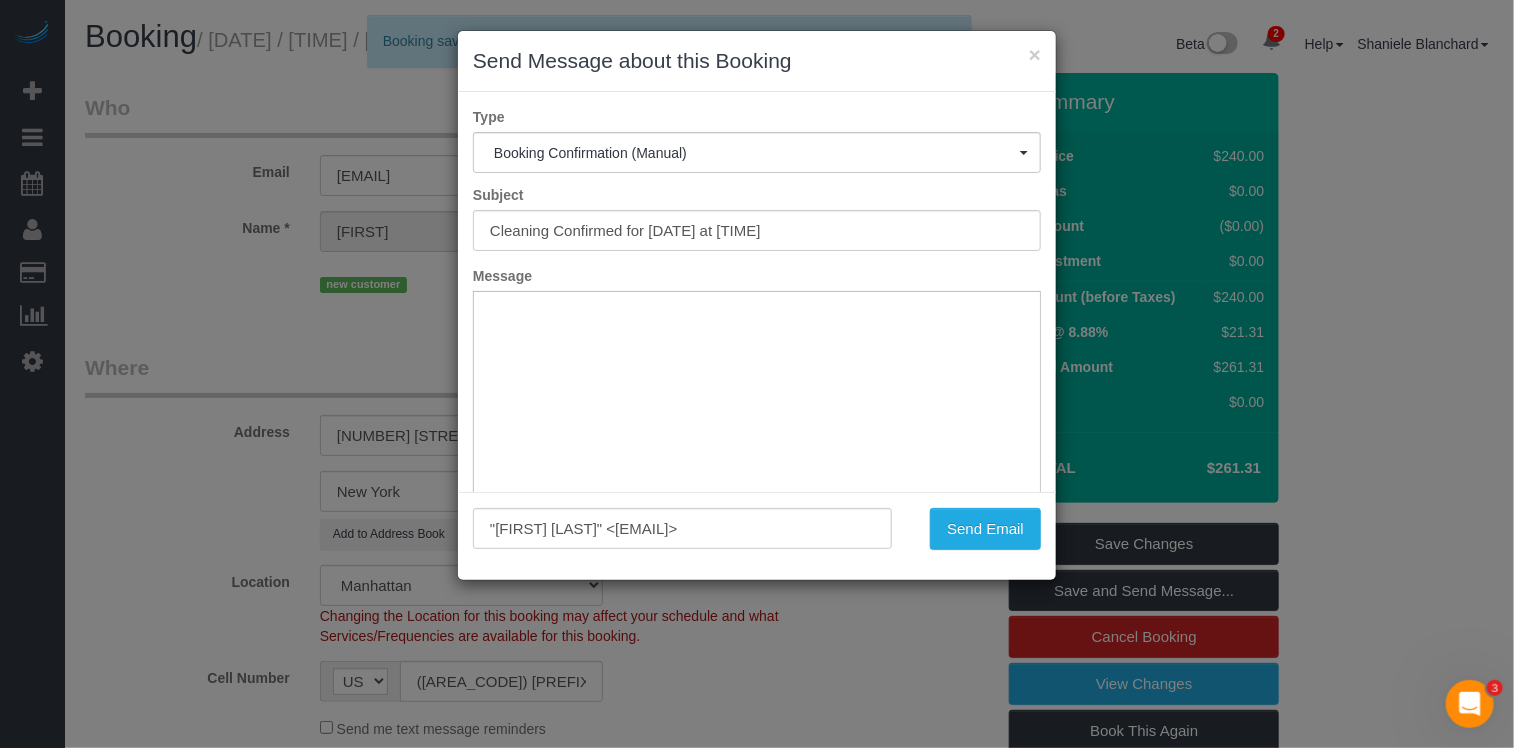 scroll, scrollTop: 0, scrollLeft: 0, axis: both 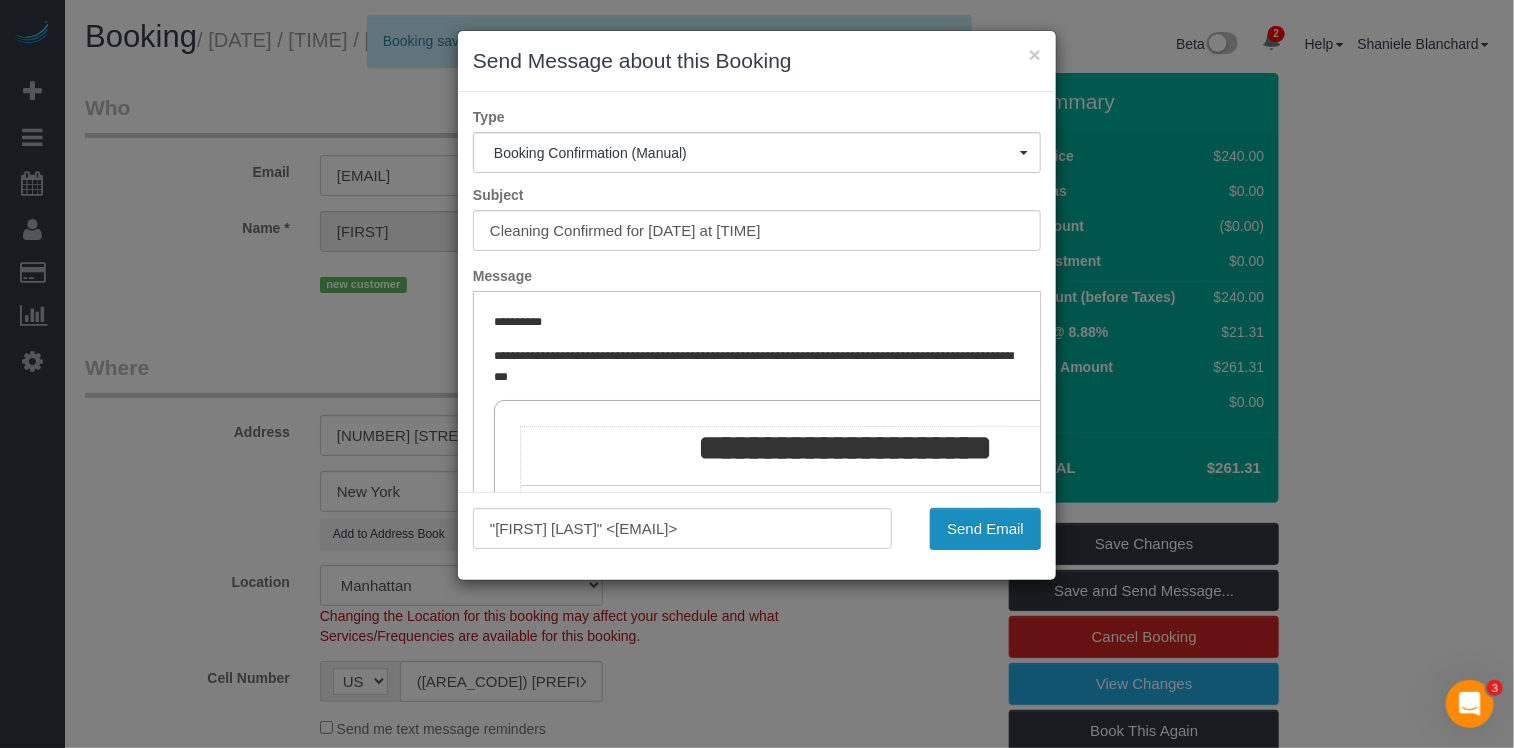 click on "Send Email" at bounding box center (985, 529) 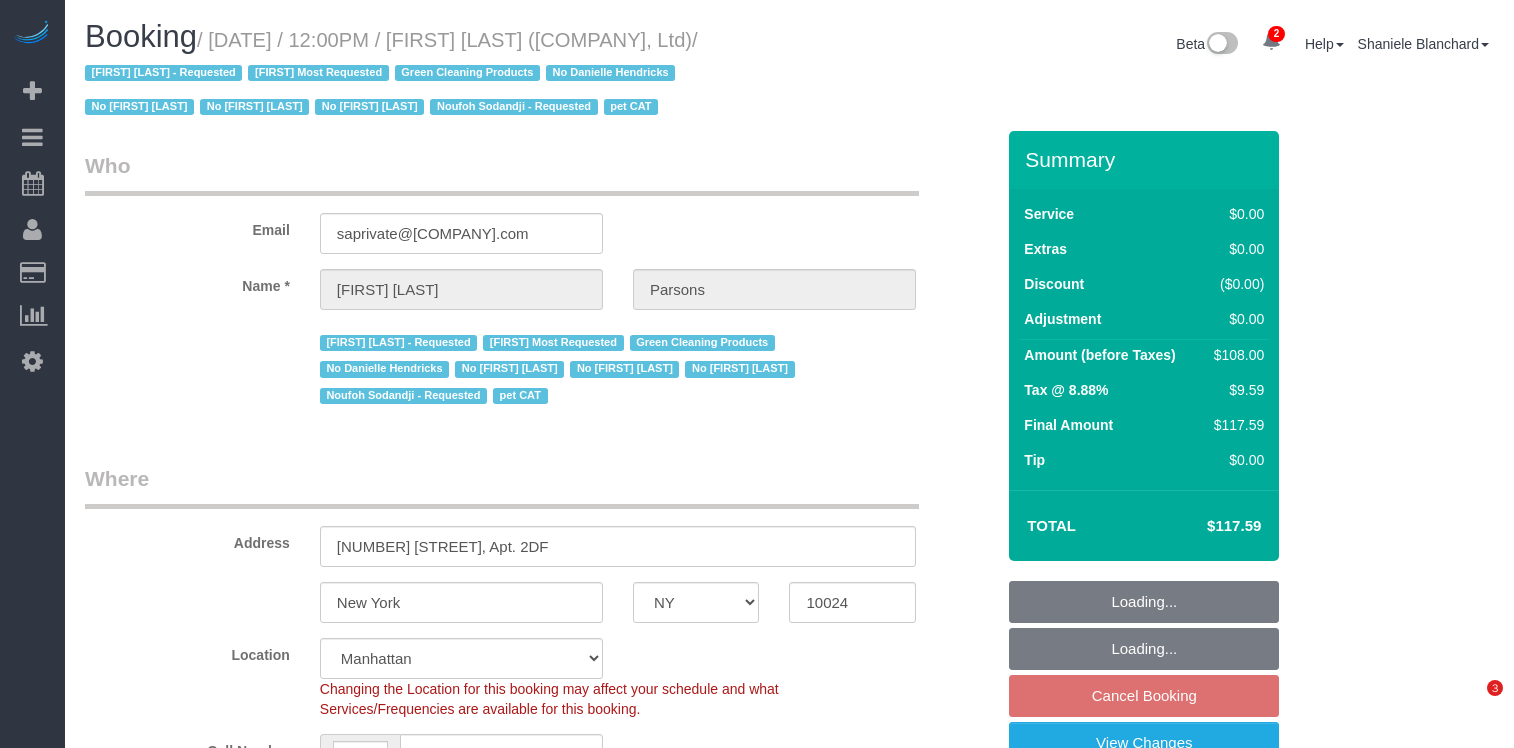 select on "NY" 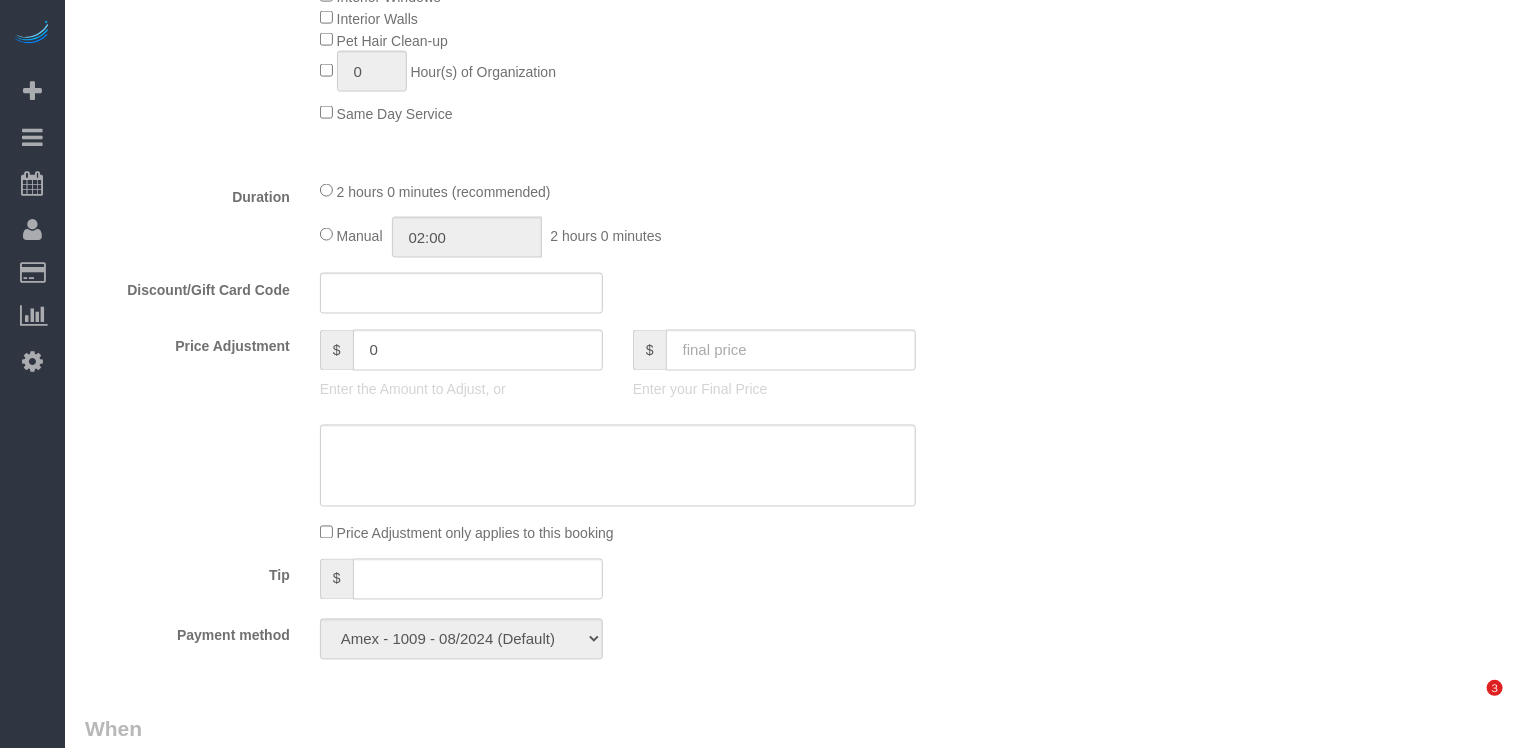 scroll, scrollTop: 1918, scrollLeft: 0, axis: vertical 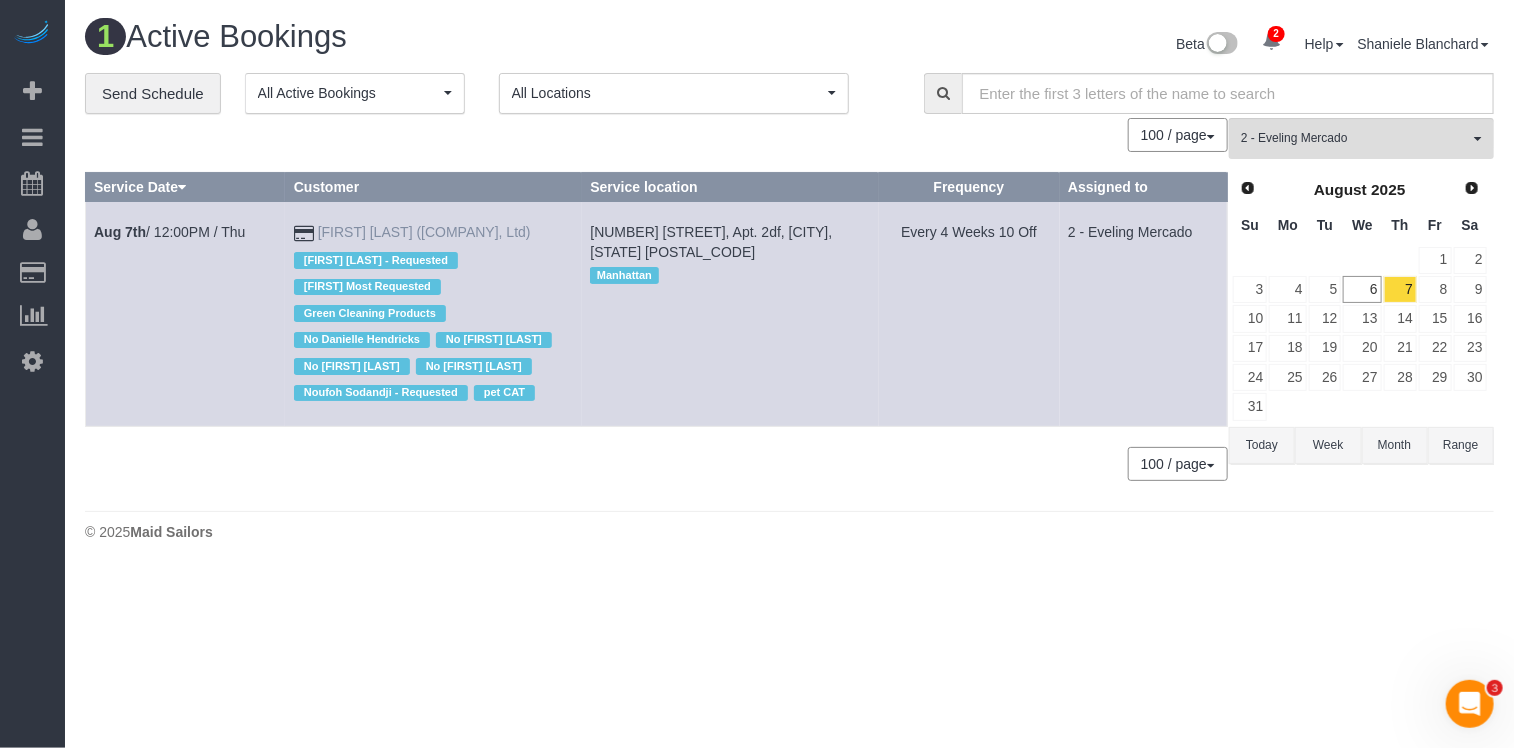 drag, startPoint x: 324, startPoint y: 214, endPoint x: 441, endPoint y: 236, distance: 119.05041 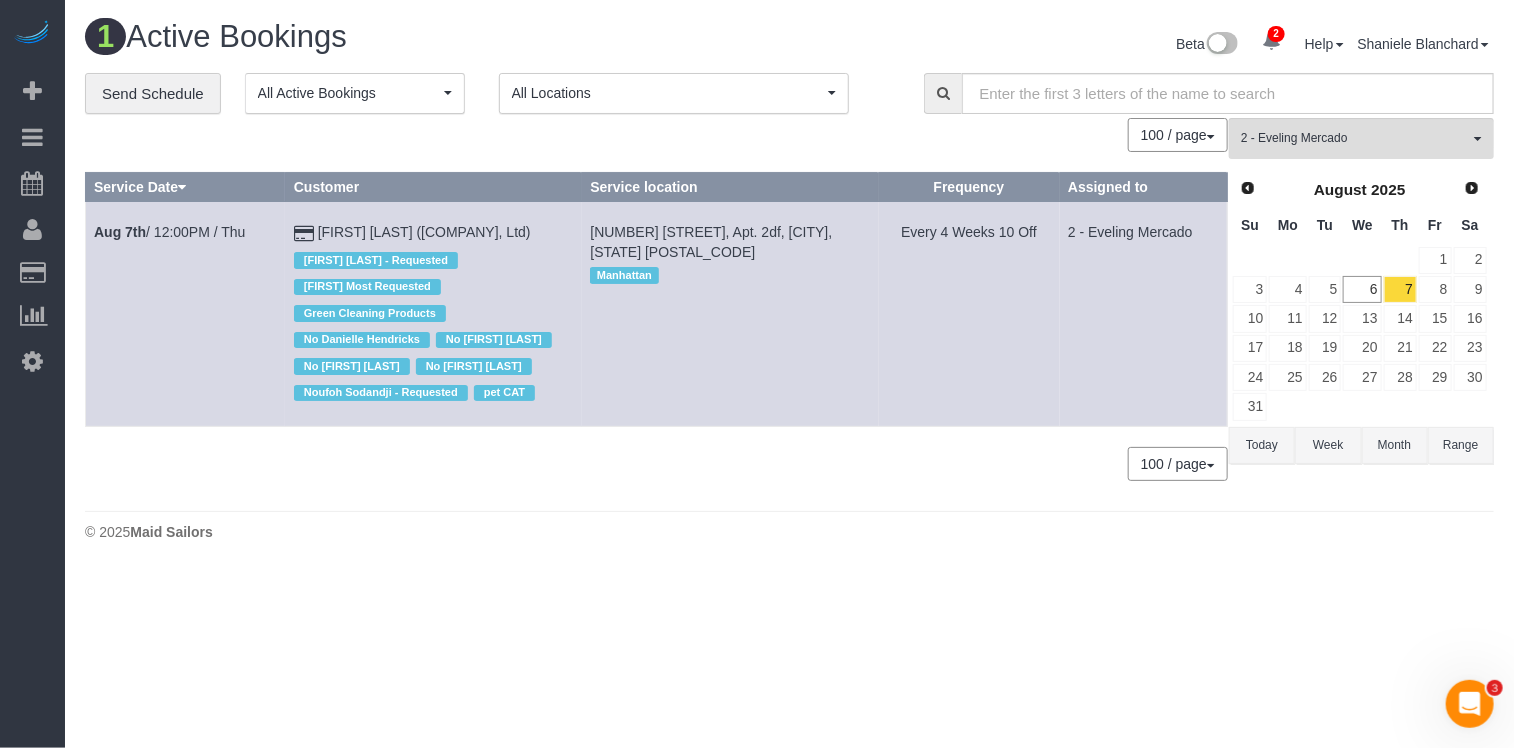 click on "Sally Ann Parsons (Parsons-Meares, Ltd)
Chanda Douglas - Requested
Eveling Most Requested
Green Cleaning Products
No Danielle Hendricks
No Deshaune Spaights
No Monica Galarraga
No Robin Johnson
Noufoh Sodandji - Requested
pet CAT" at bounding box center (433, 314) 